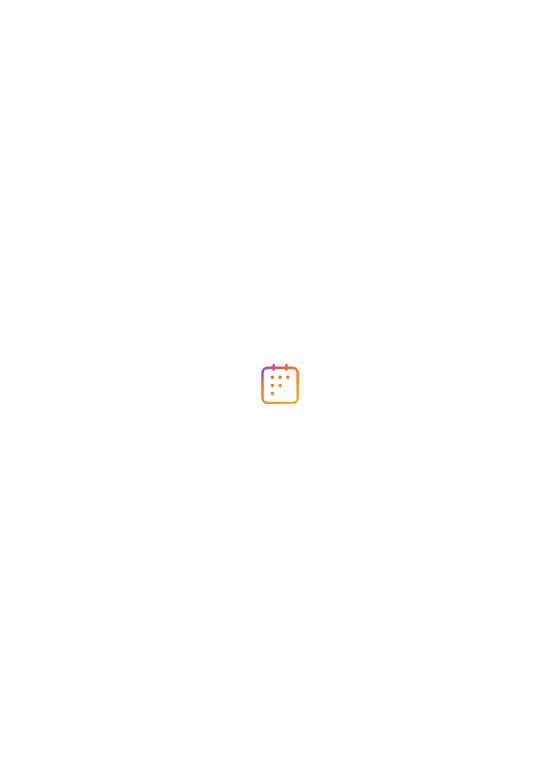 scroll, scrollTop: 0, scrollLeft: 0, axis: both 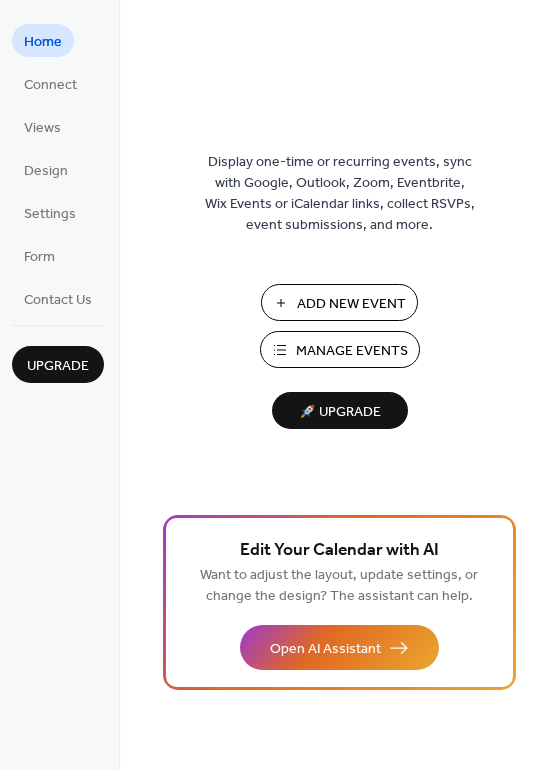 click on "Add New Event" at bounding box center (351, 304) 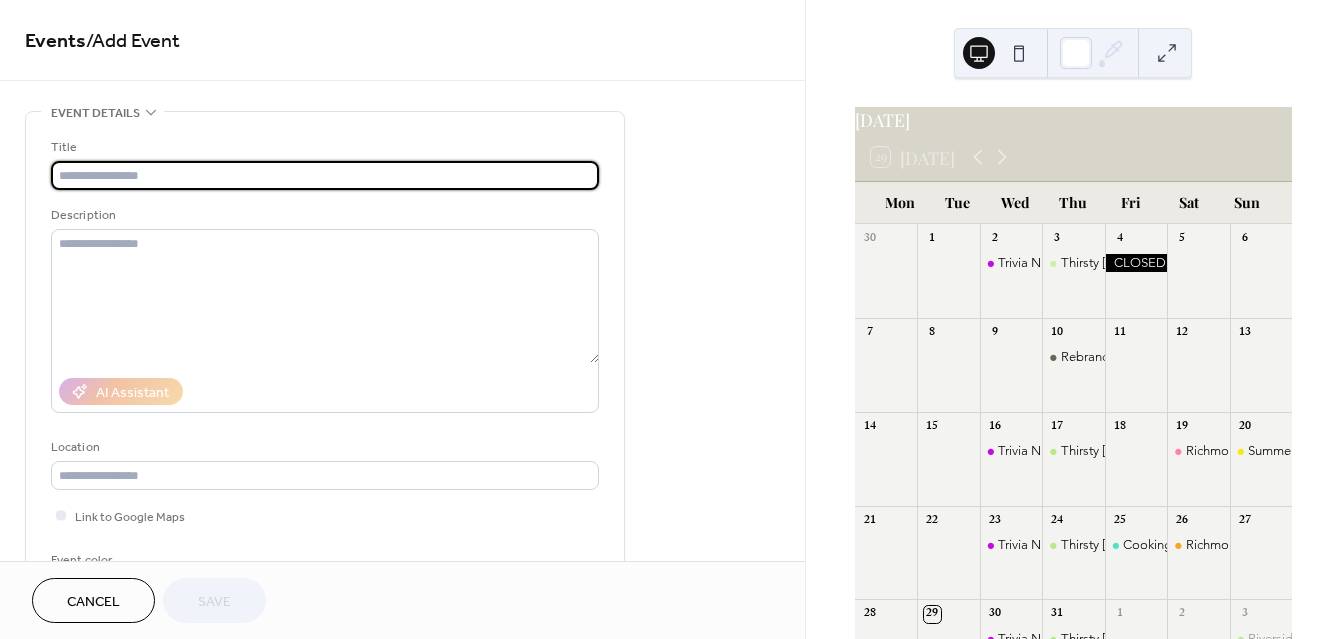scroll, scrollTop: 0, scrollLeft: 0, axis: both 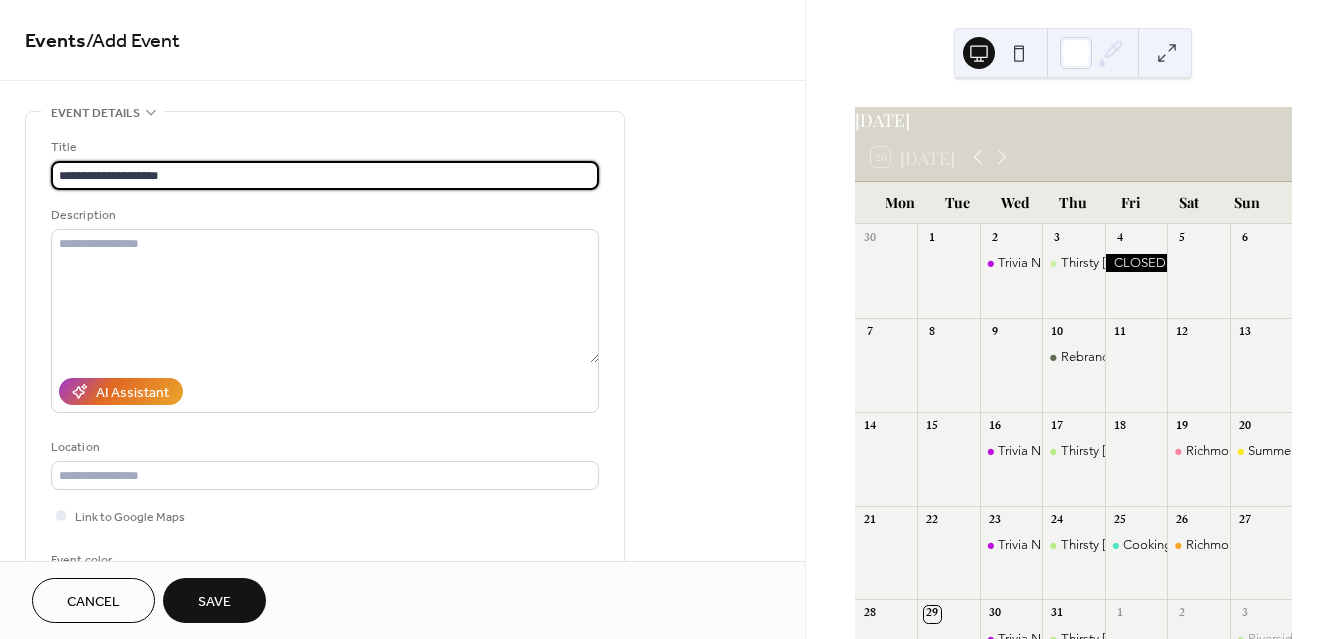 click on "**********" at bounding box center (325, 175) 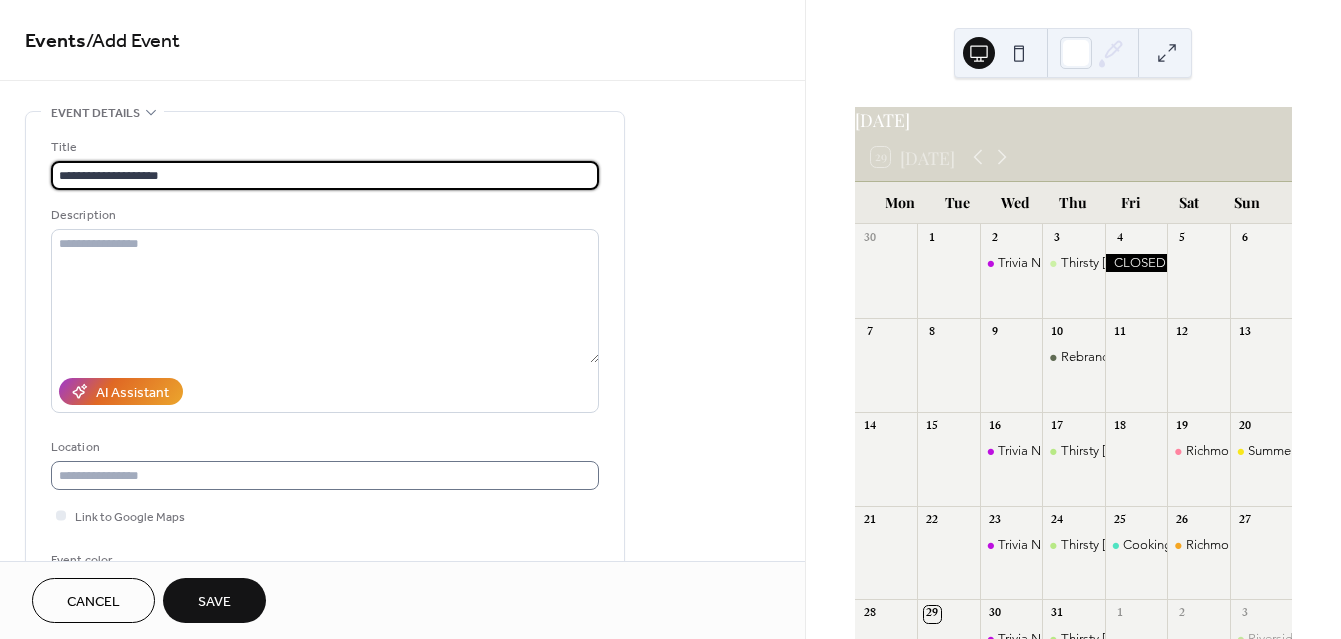 type on "**********" 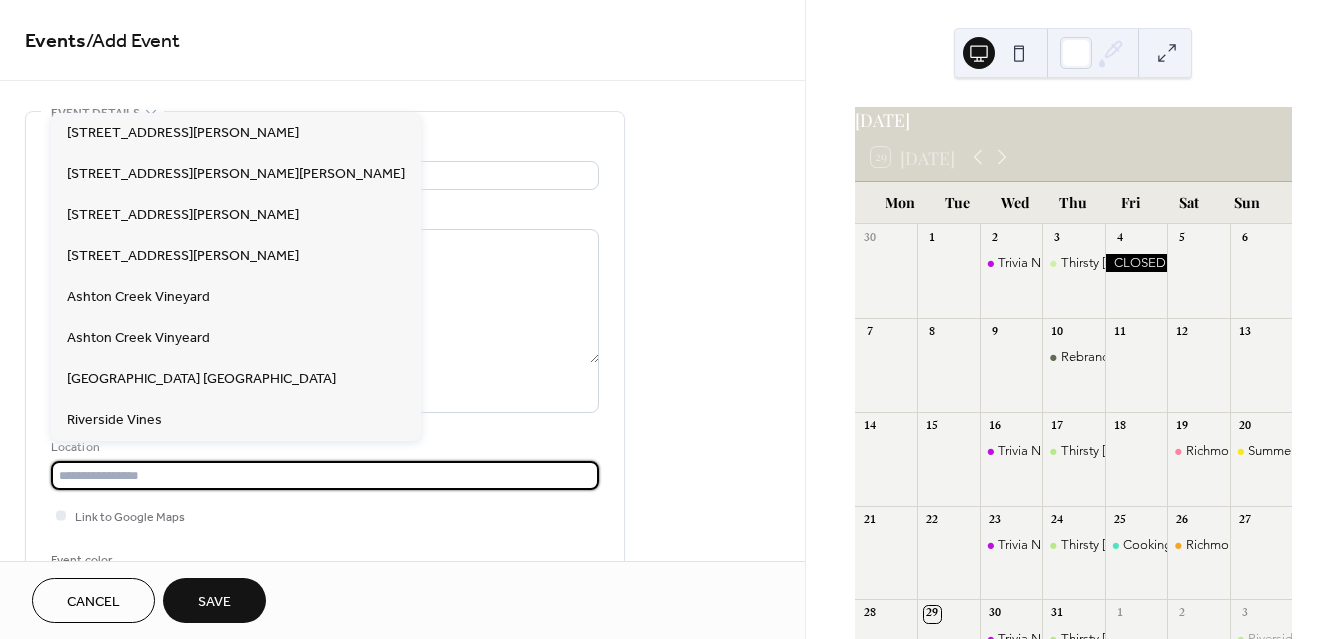 click at bounding box center (325, 475) 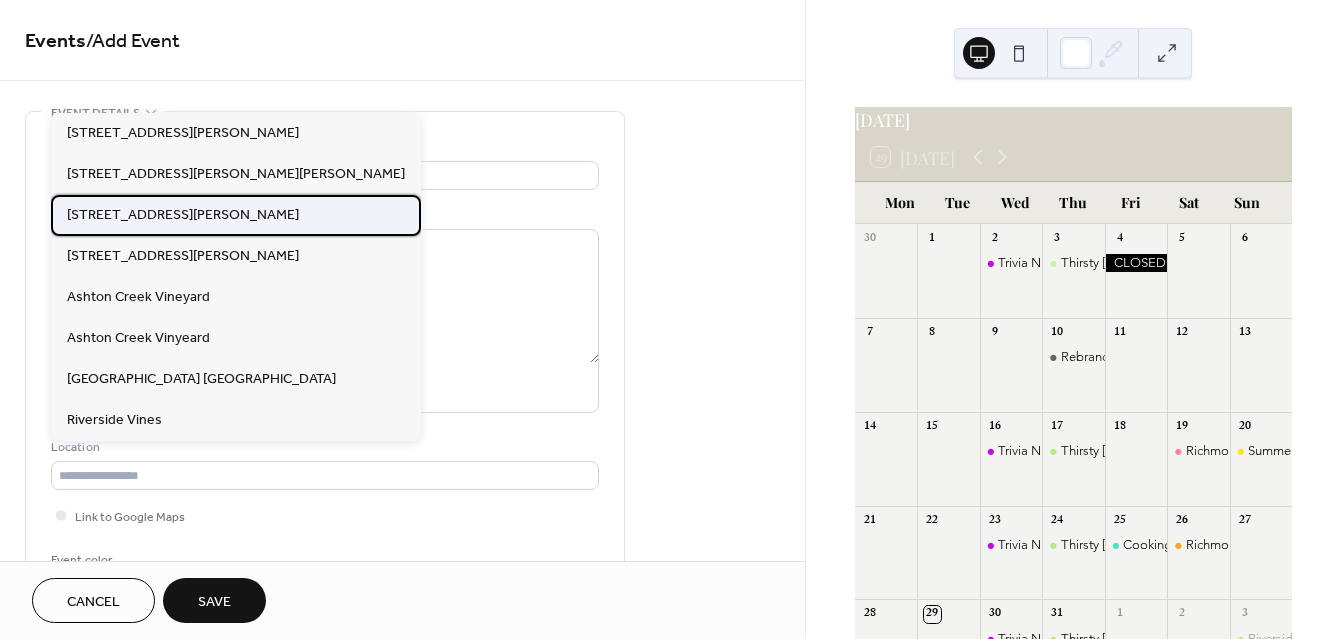 click on "[STREET_ADDRESS][PERSON_NAME]" at bounding box center (183, 215) 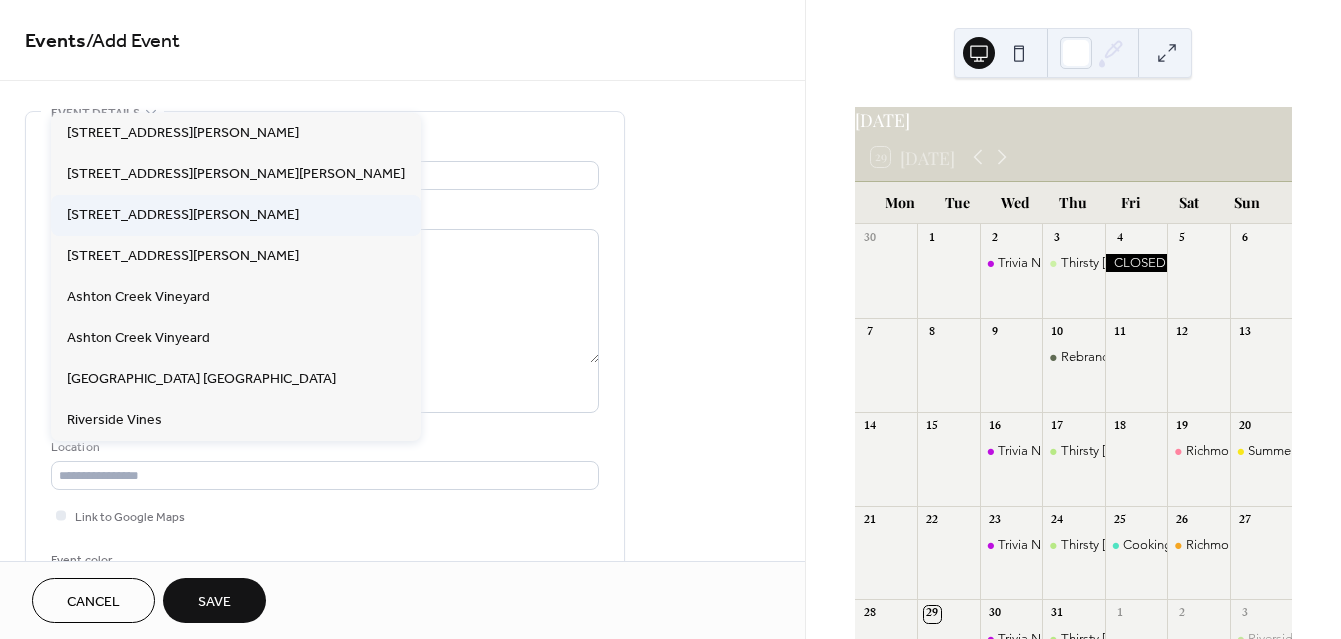 type on "**********" 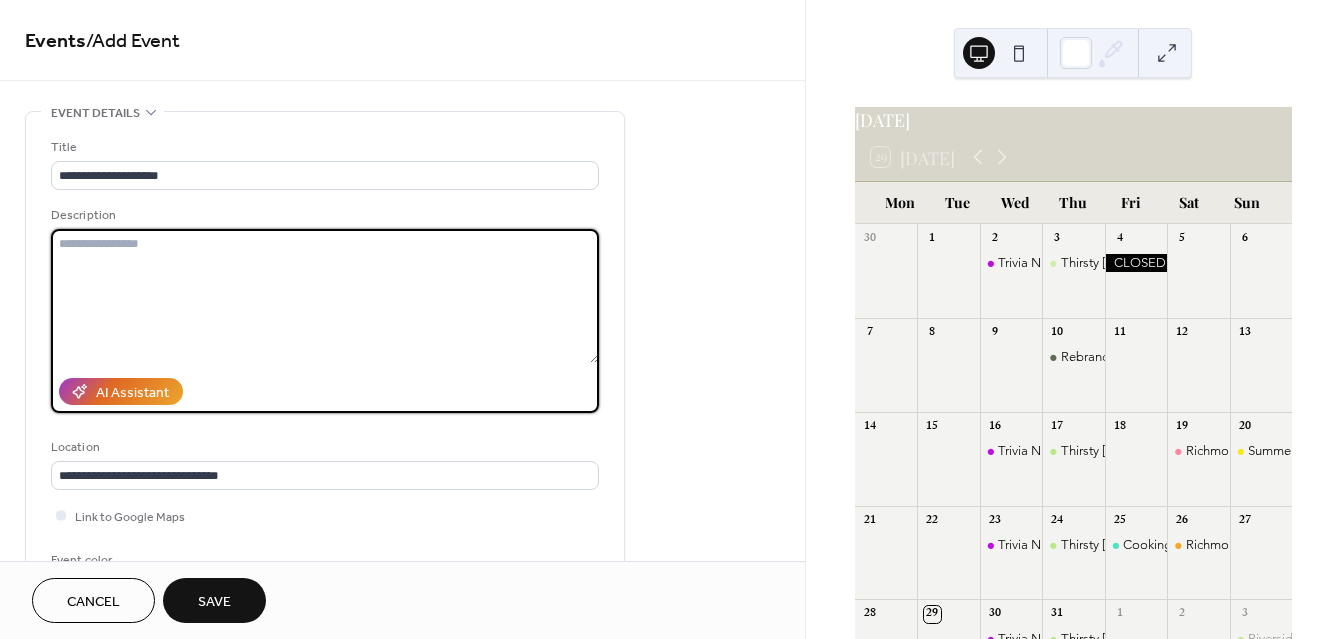 click at bounding box center [325, 296] 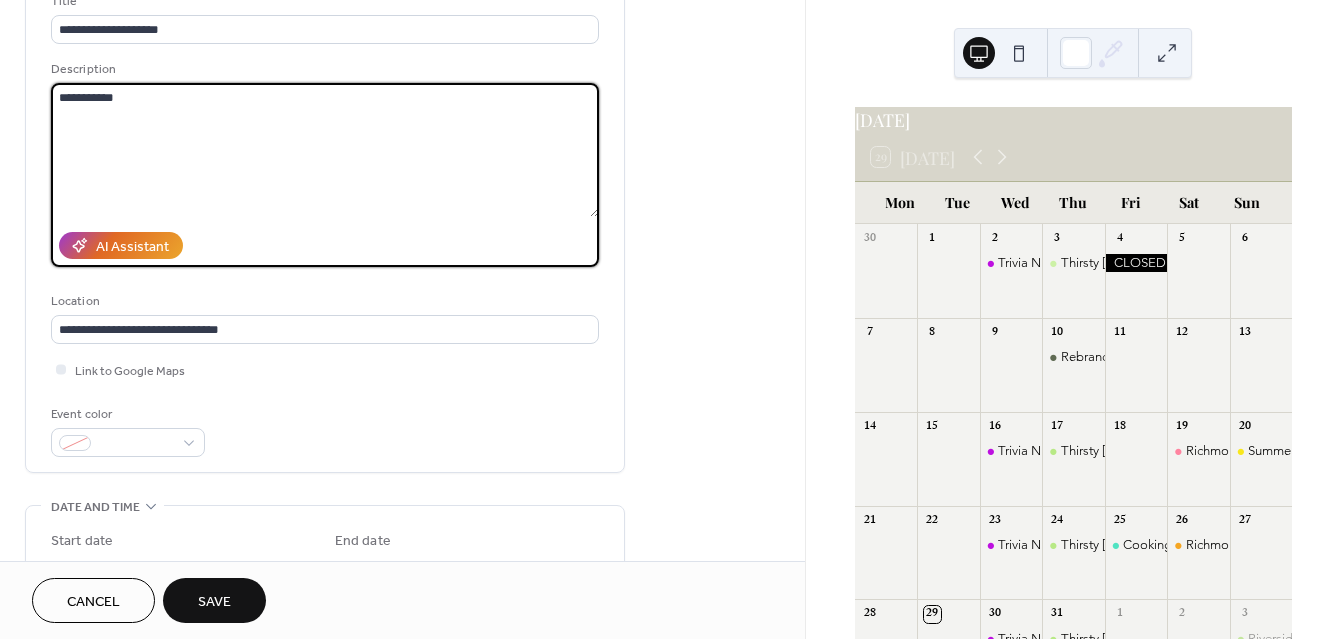 scroll, scrollTop: 148, scrollLeft: 0, axis: vertical 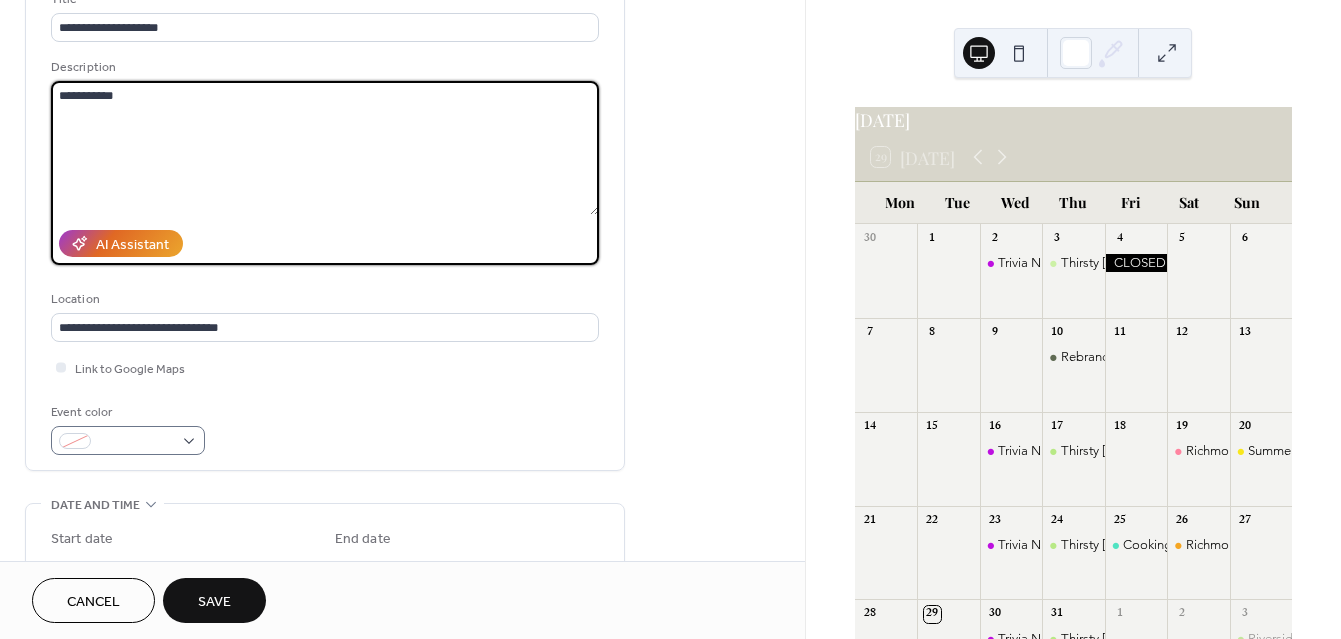 type on "**********" 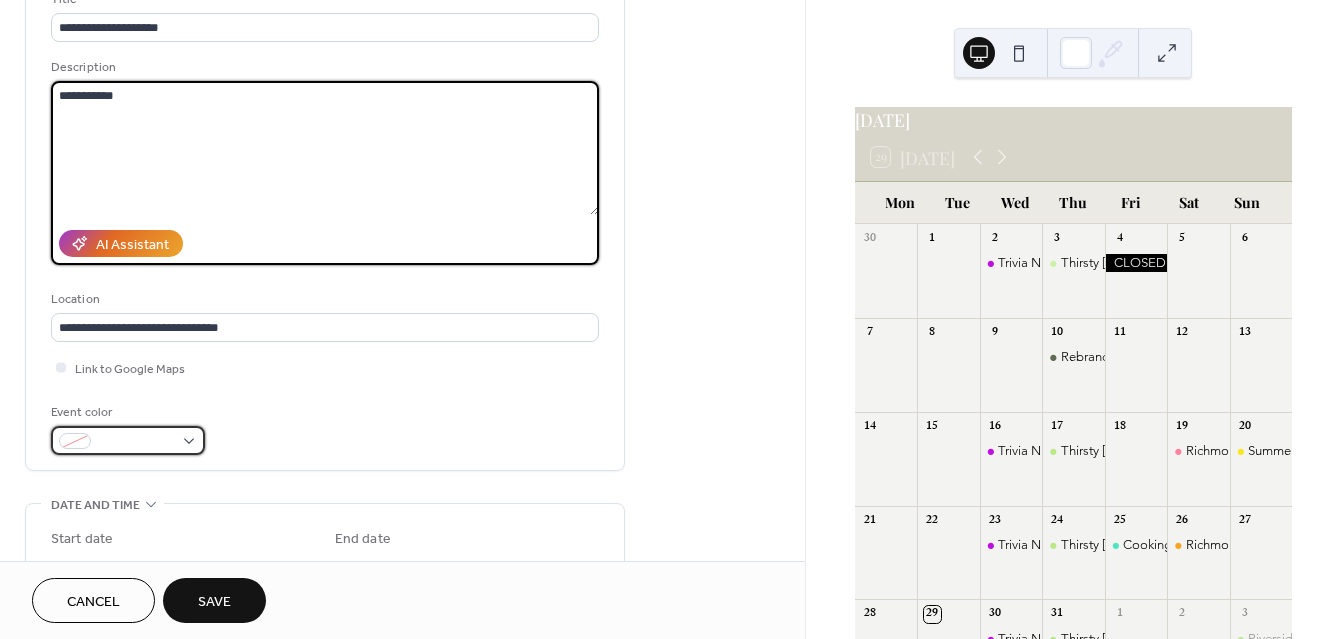 click at bounding box center [128, 440] 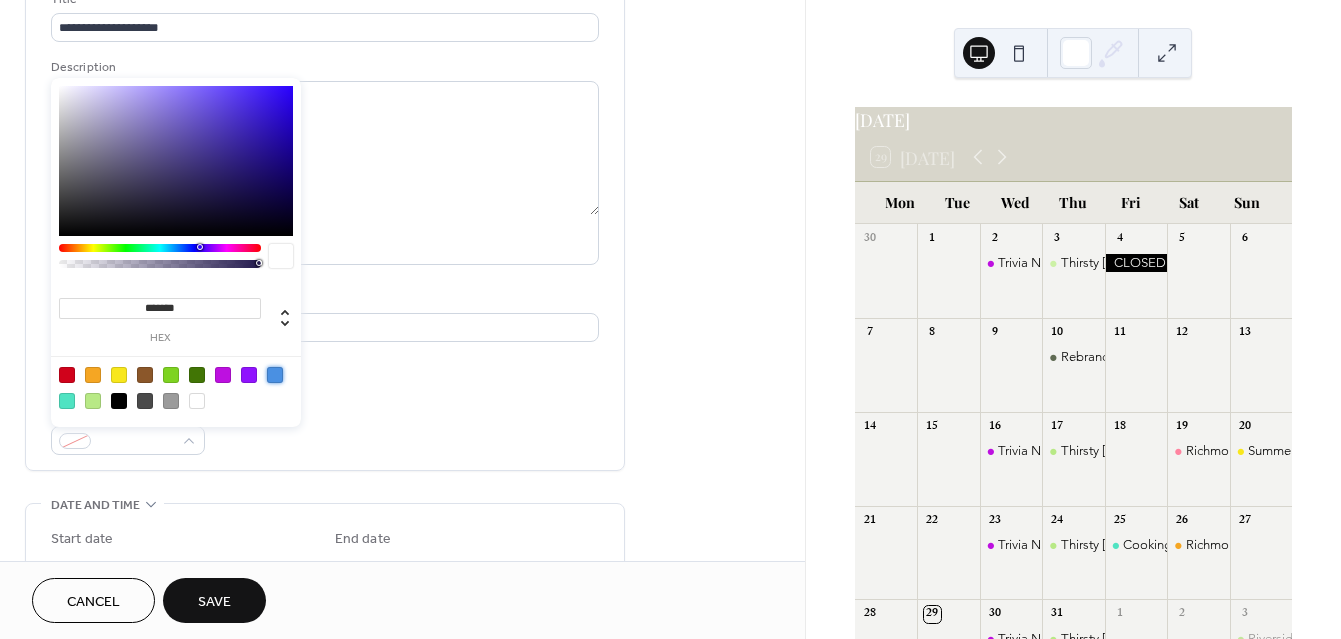 click at bounding box center [275, 375] 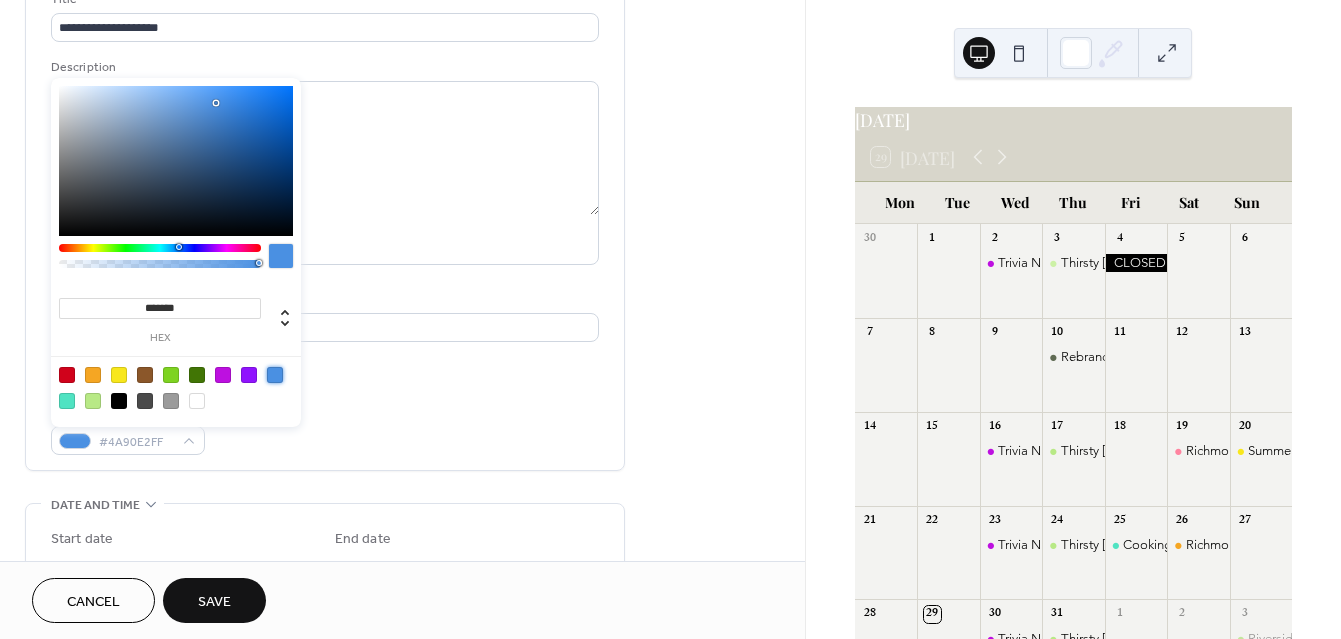 type on "**" 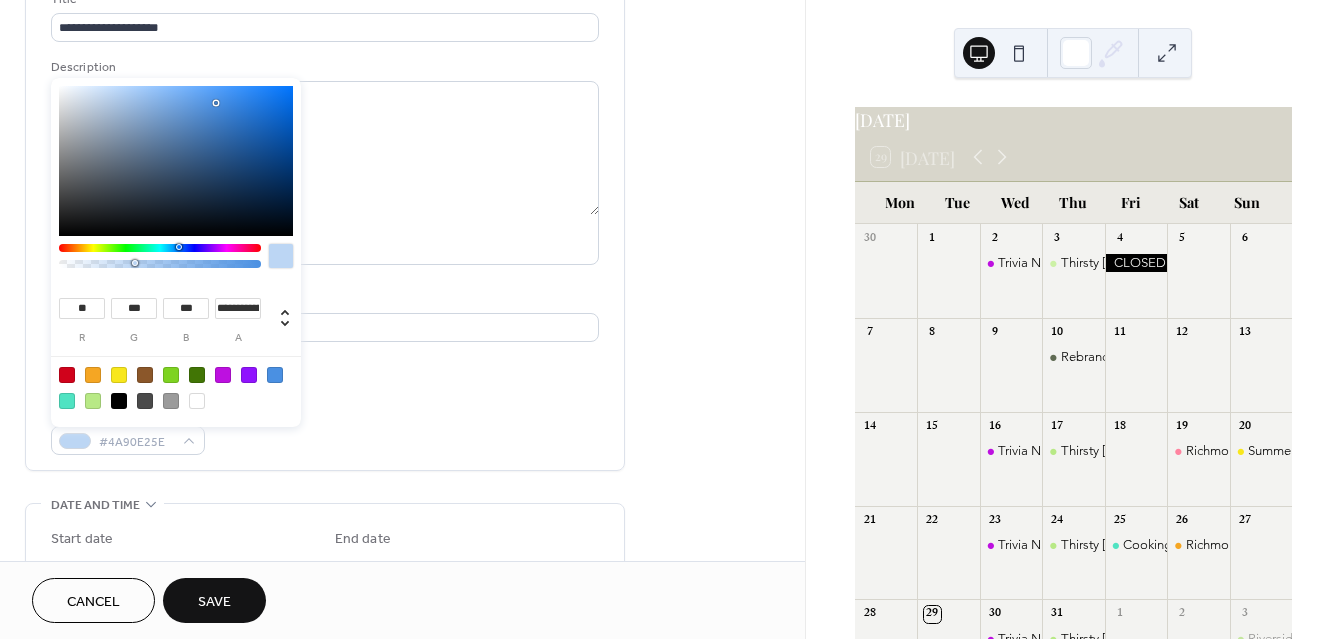 click at bounding box center (160, 264) 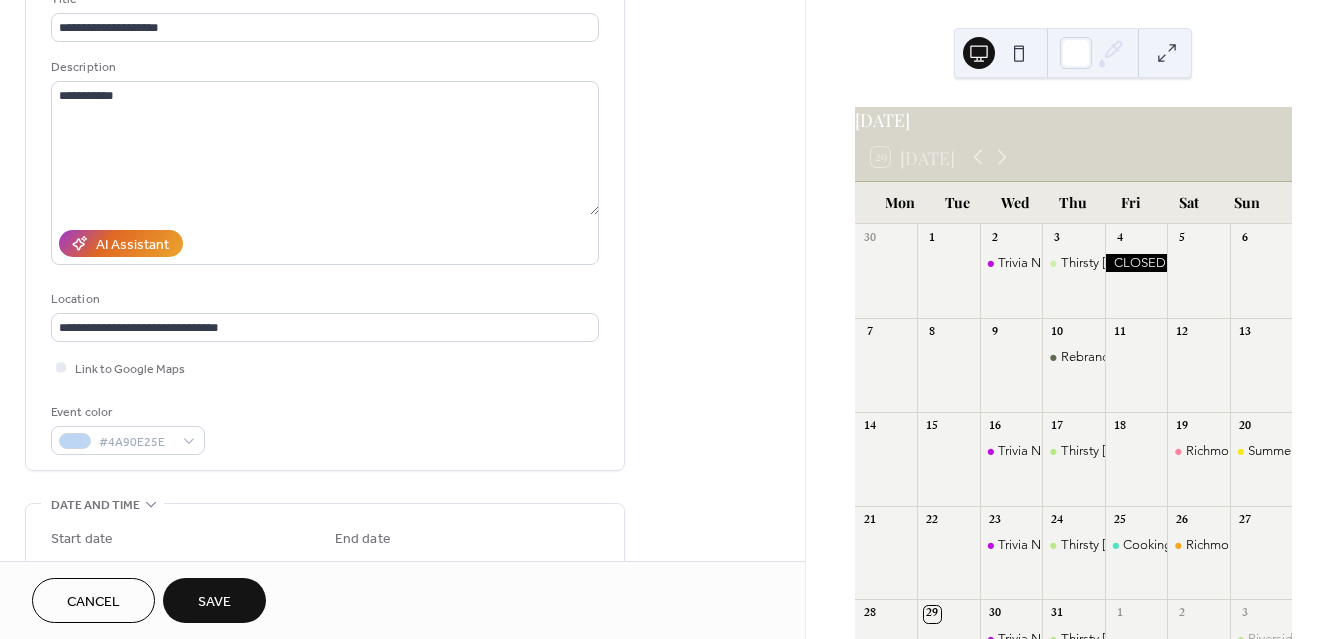 click on "Save" at bounding box center [214, 602] 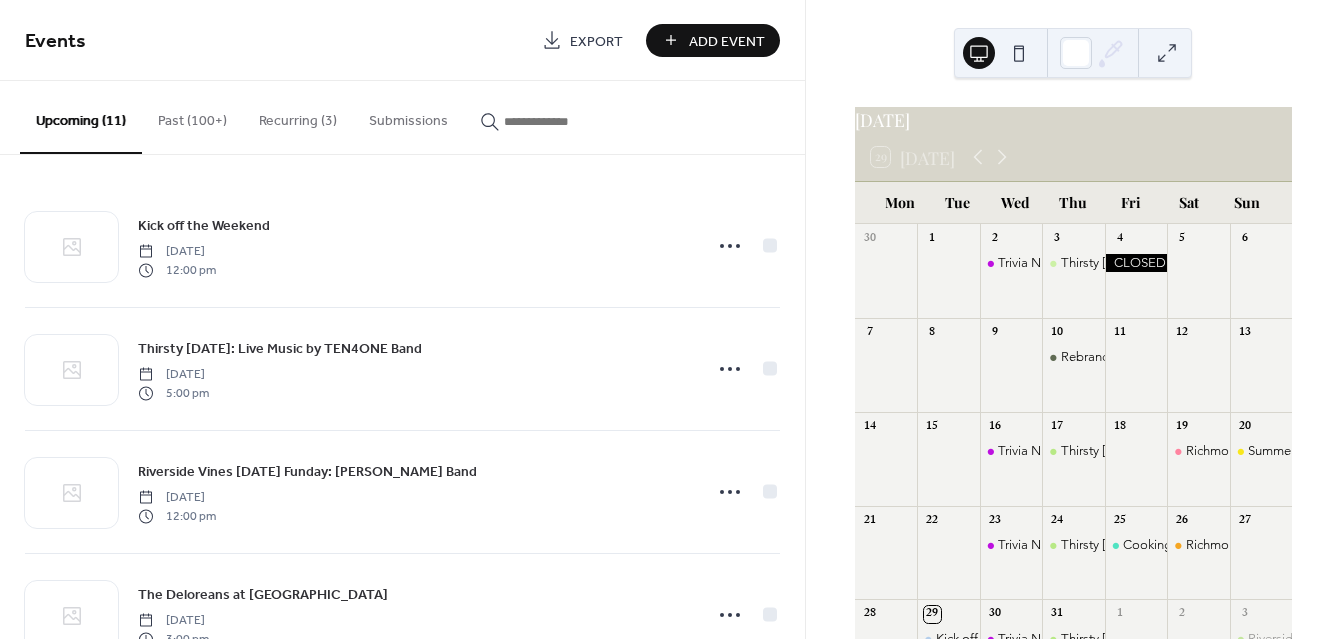 scroll, scrollTop: 7, scrollLeft: 0, axis: vertical 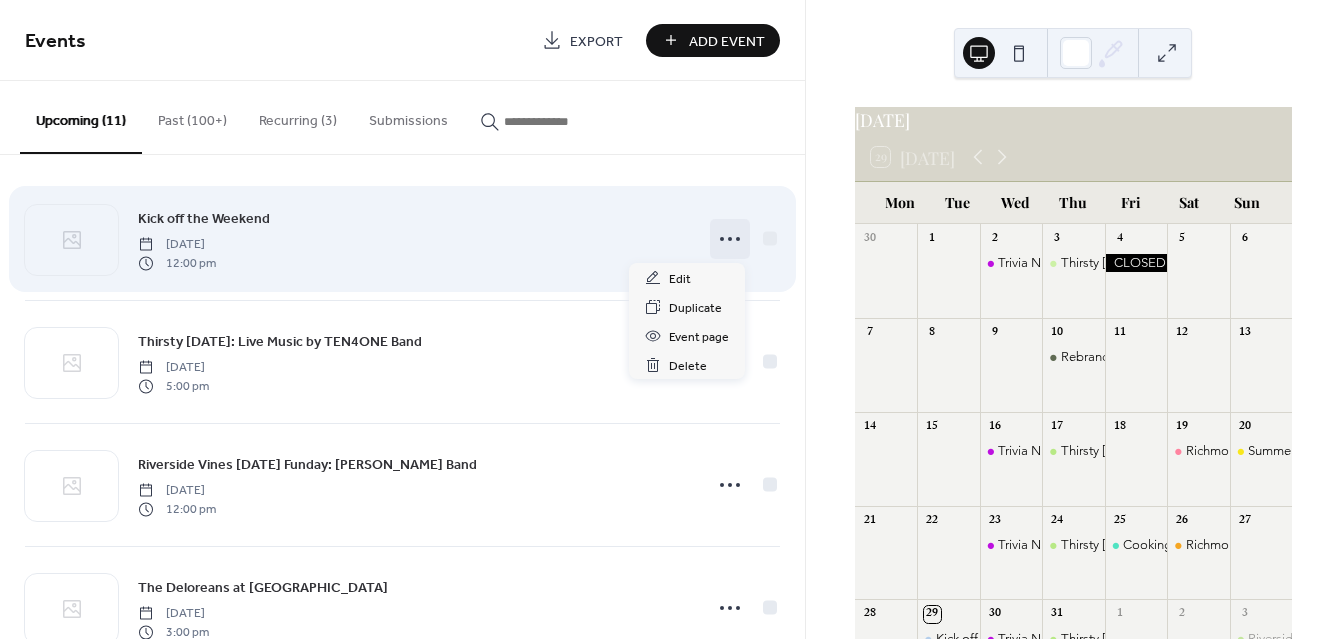 click 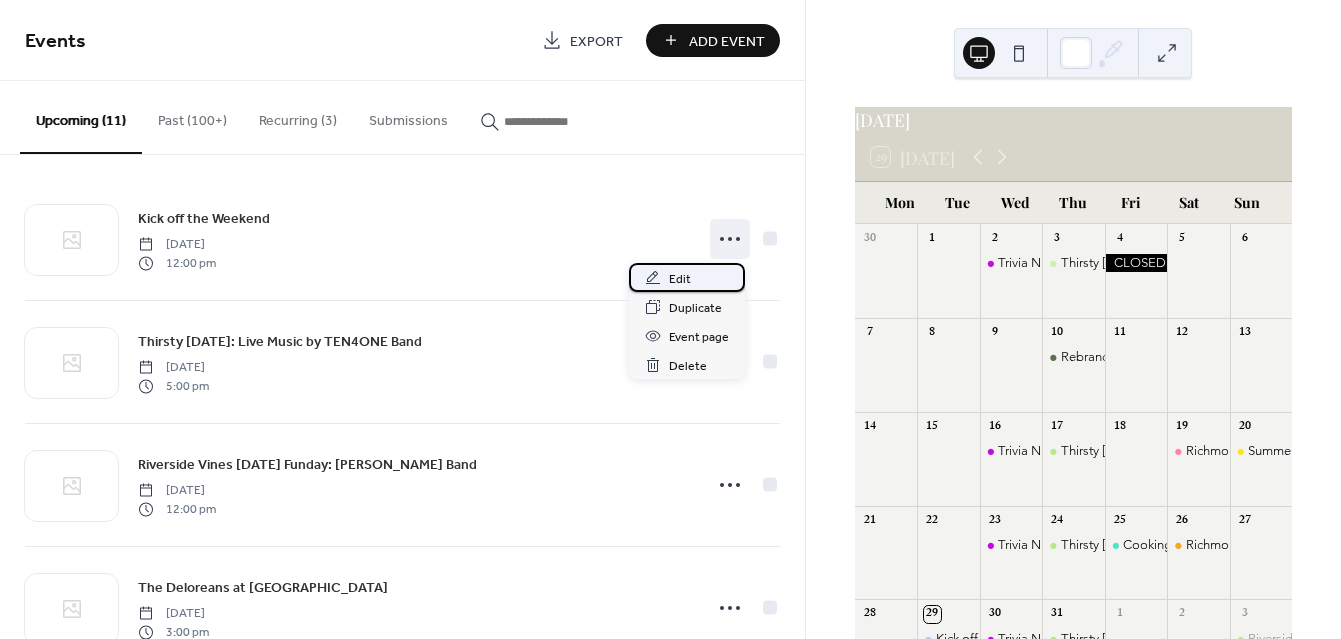 click on "Edit" at bounding box center (687, 277) 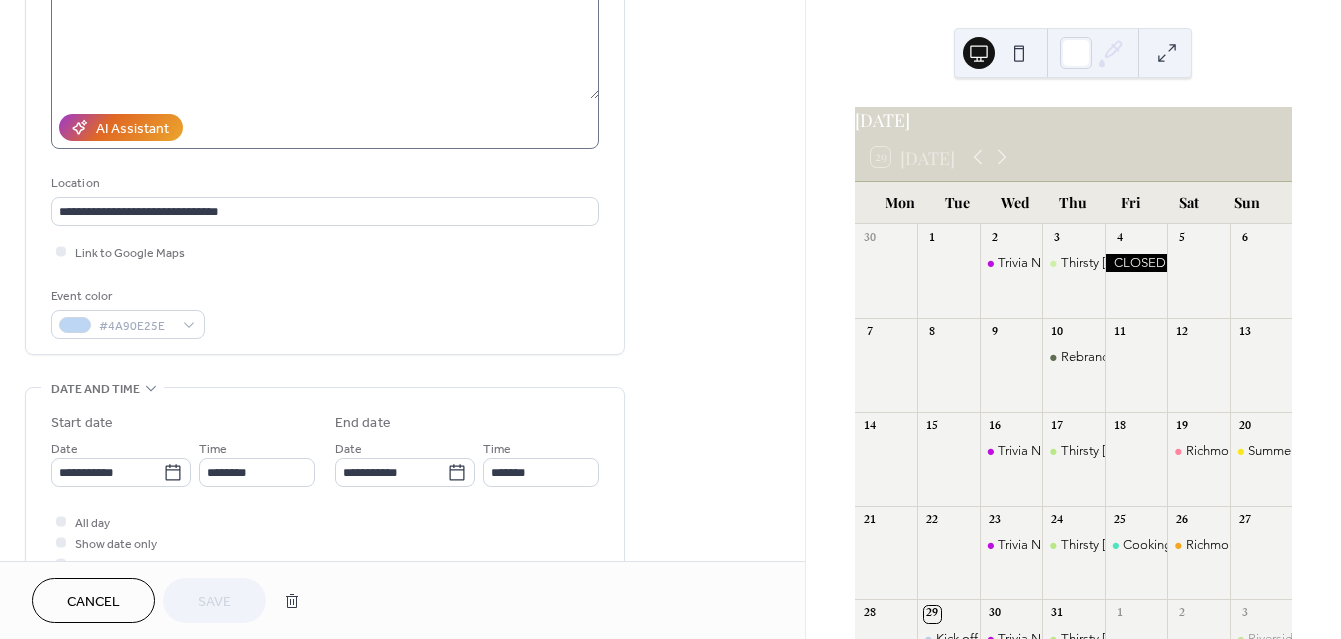 scroll, scrollTop: 283, scrollLeft: 0, axis: vertical 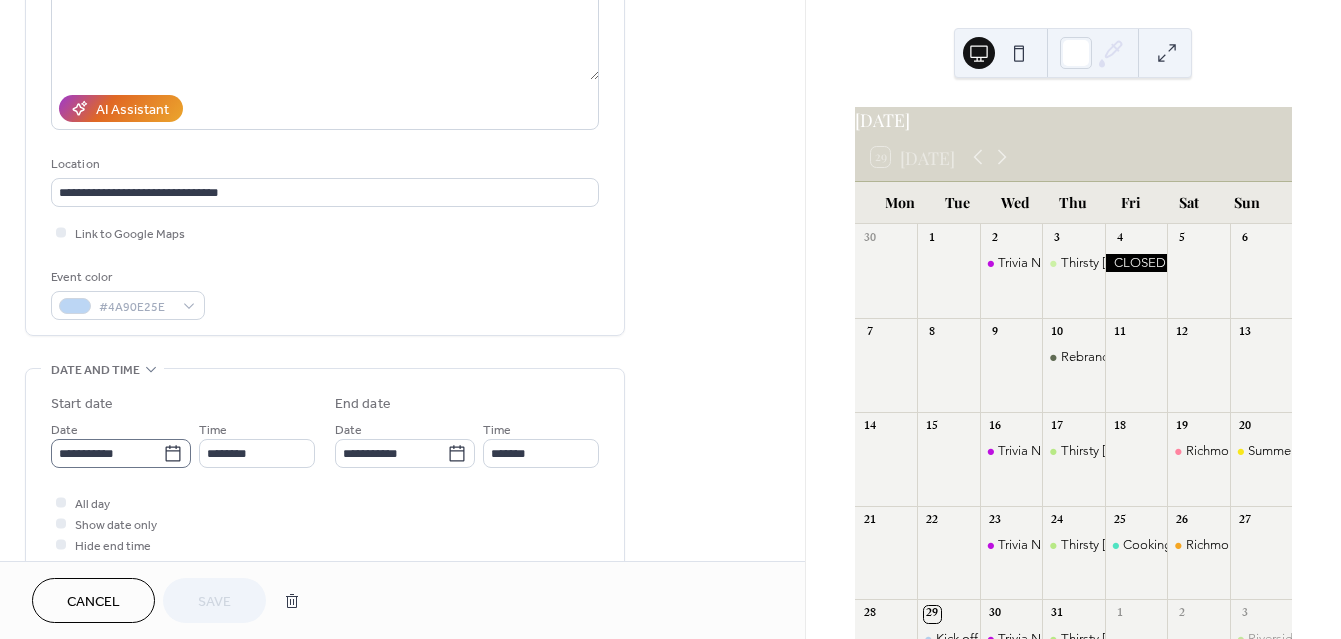 click 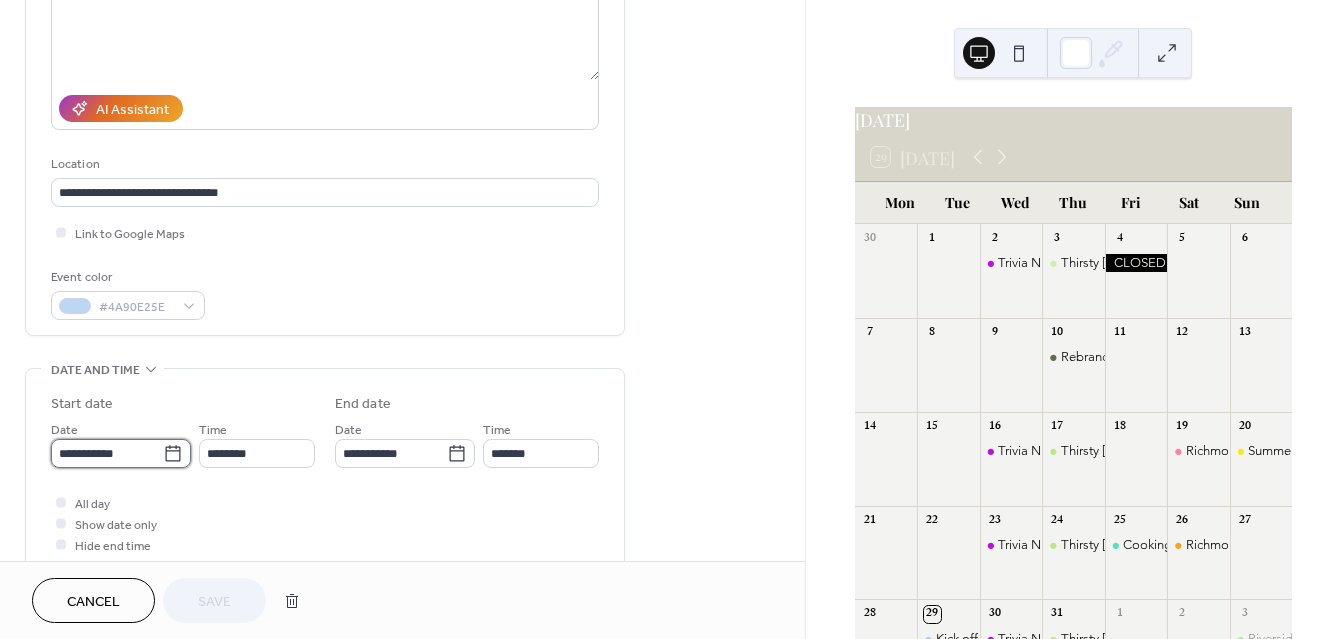 click on "**********" at bounding box center [107, 453] 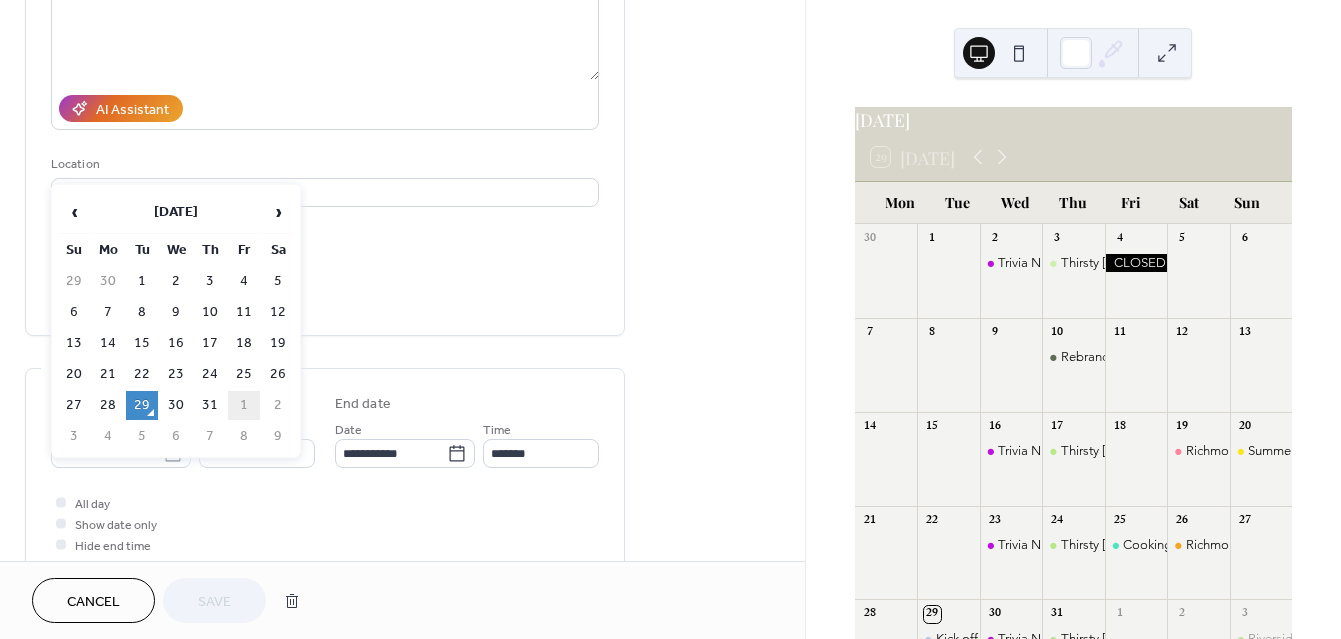 click on "1" at bounding box center (244, 405) 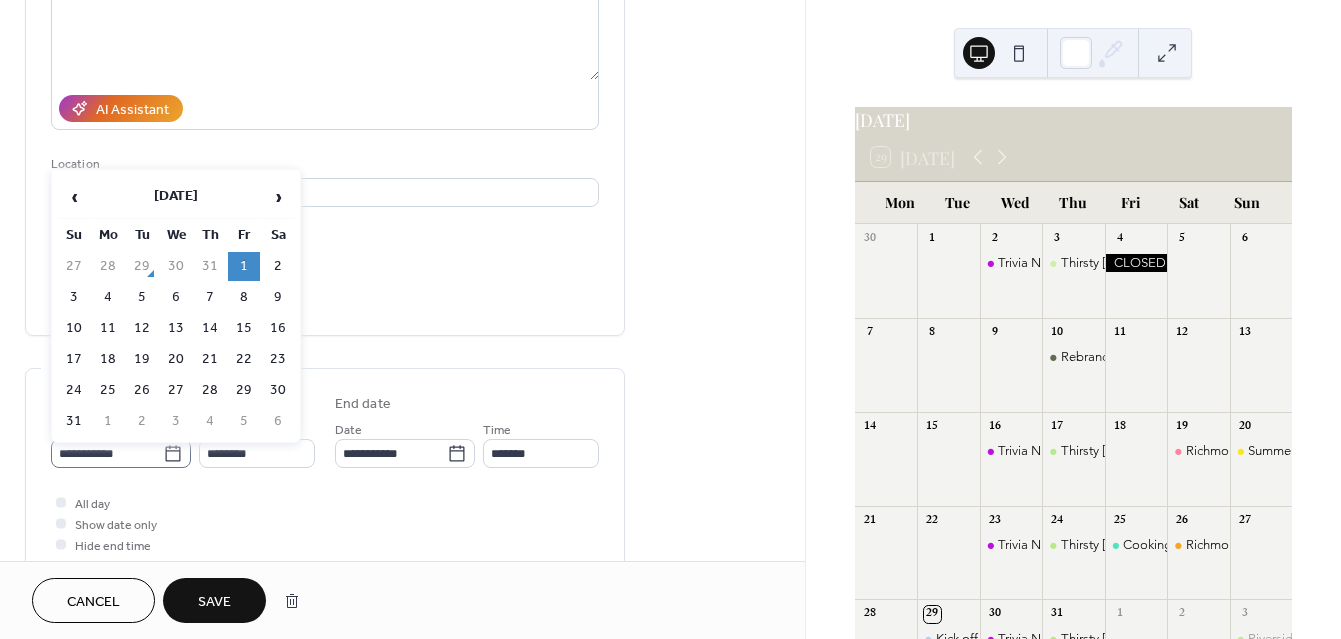 click 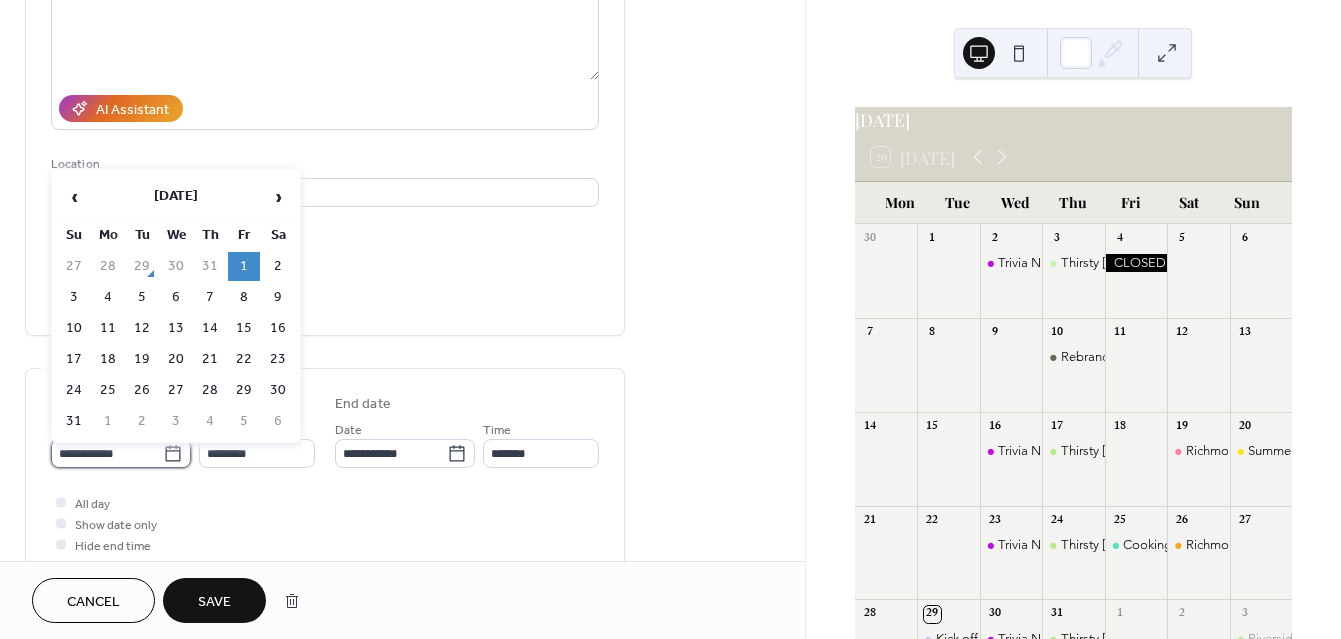 click on "**********" at bounding box center [107, 453] 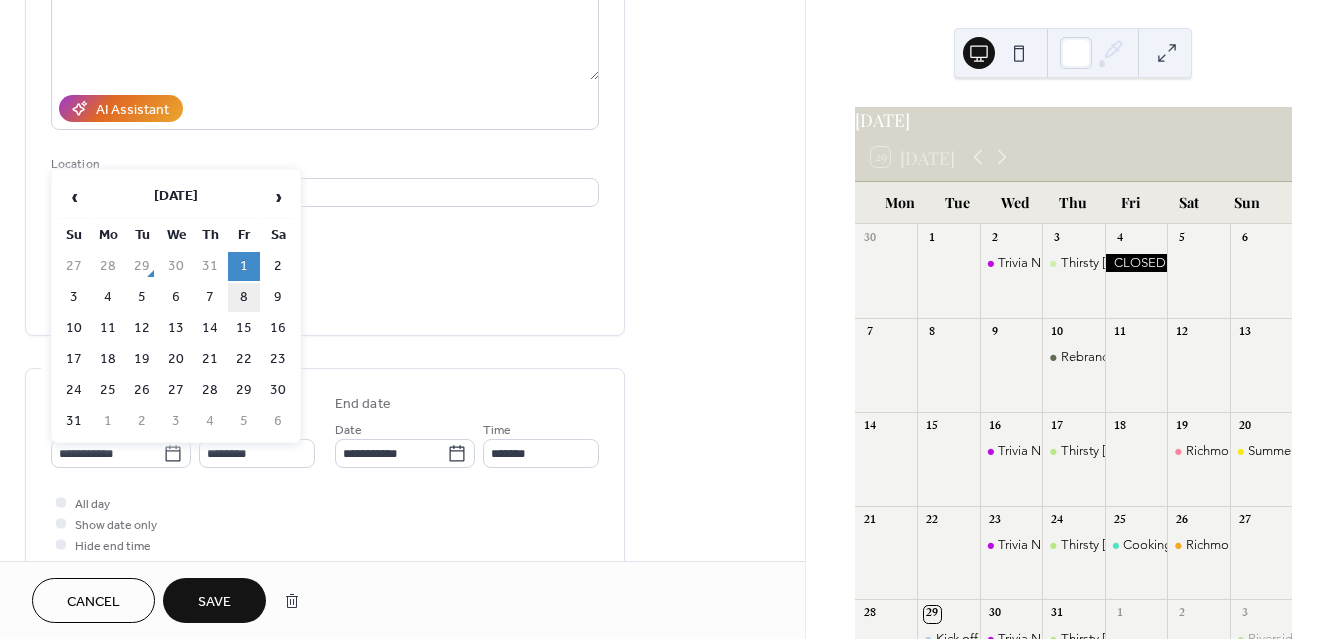 click on "8" at bounding box center (244, 297) 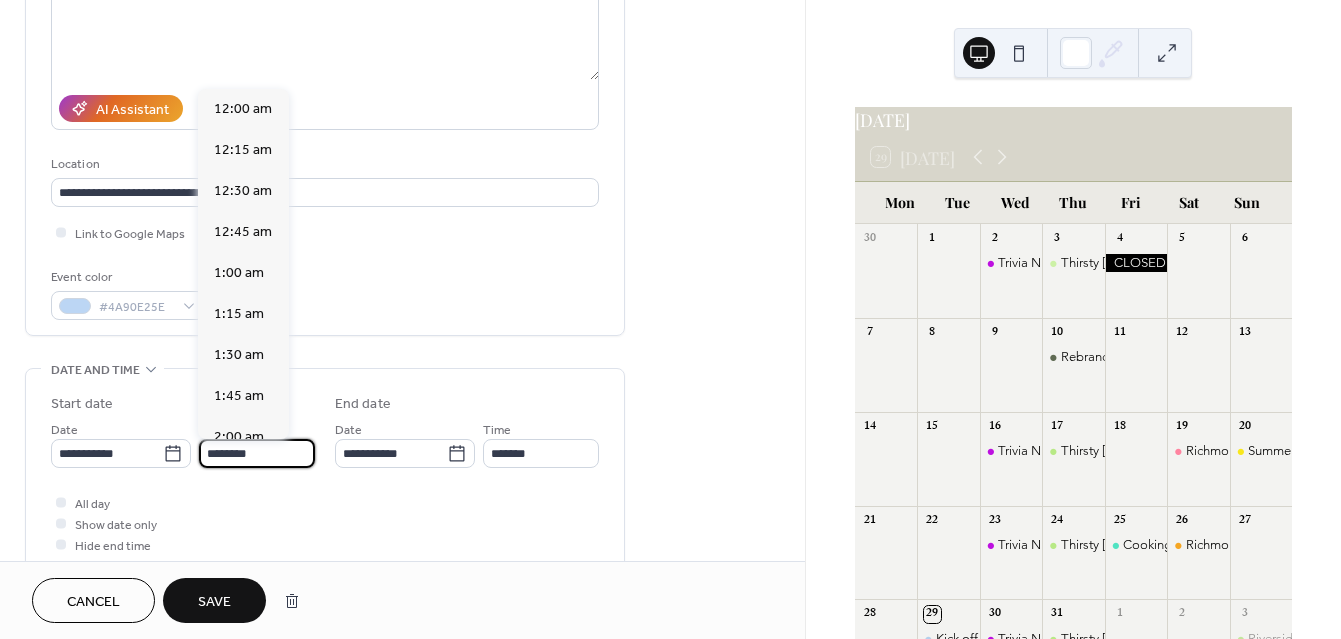 scroll, scrollTop: 1944, scrollLeft: 0, axis: vertical 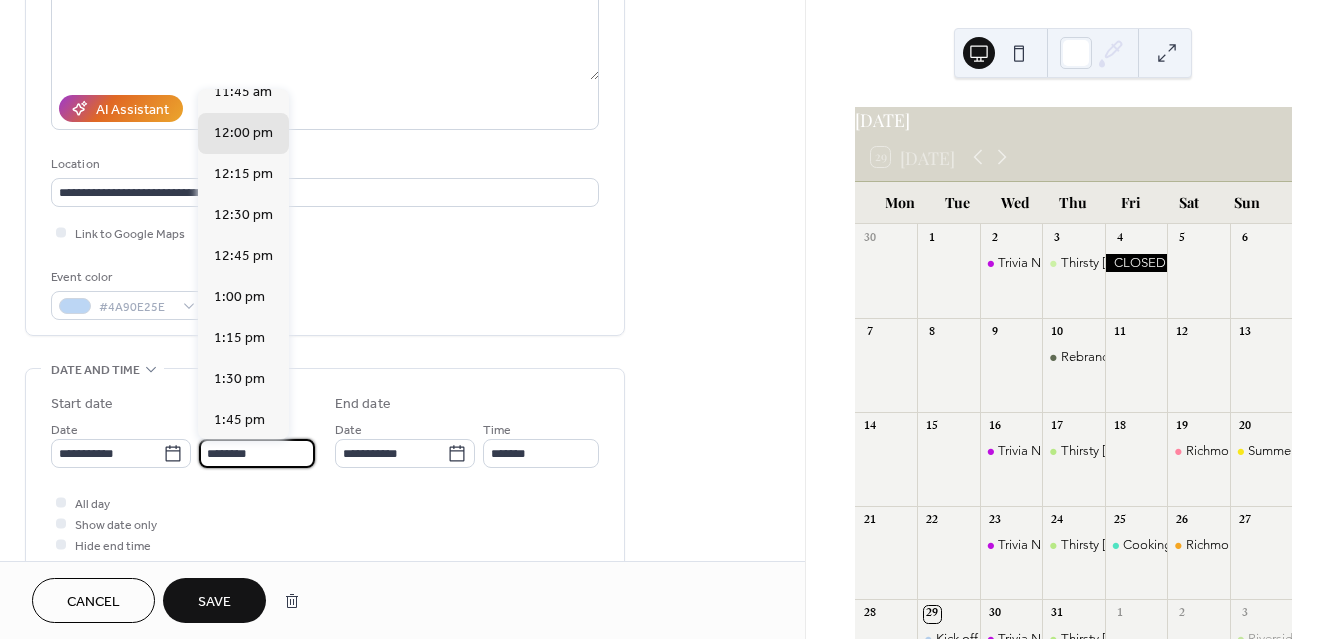 drag, startPoint x: 283, startPoint y: 455, endPoint x: 199, endPoint y: 444, distance: 84.71718 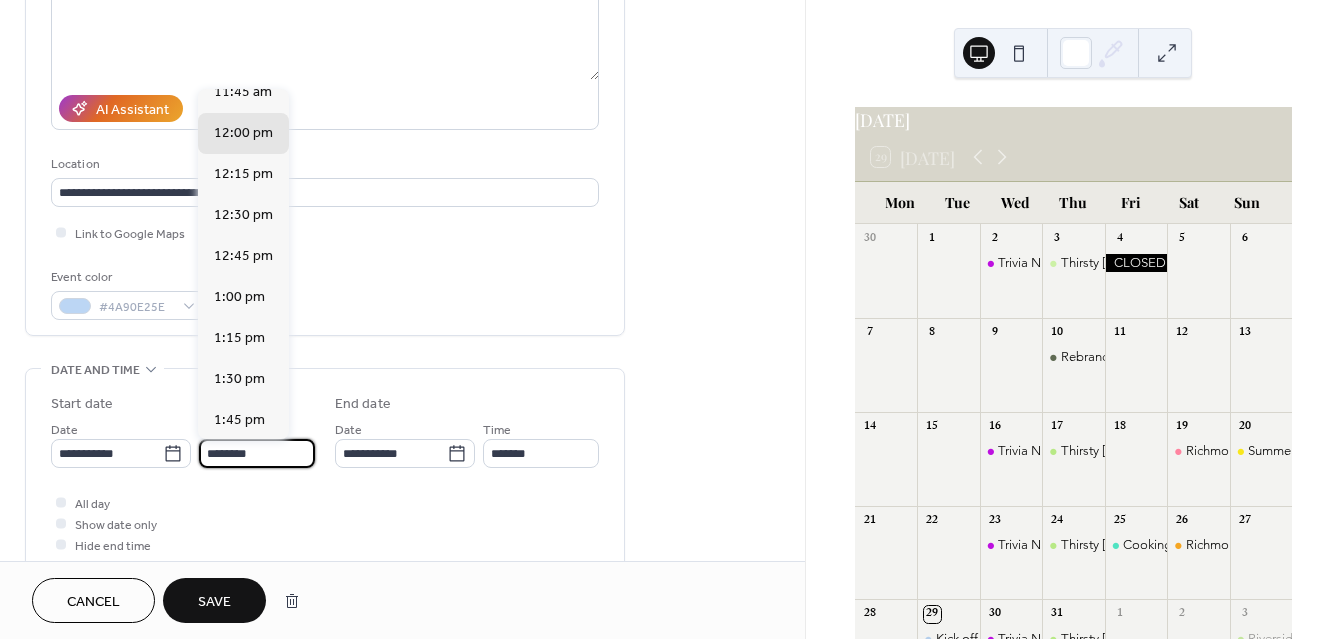 click on "********" at bounding box center (257, 453) 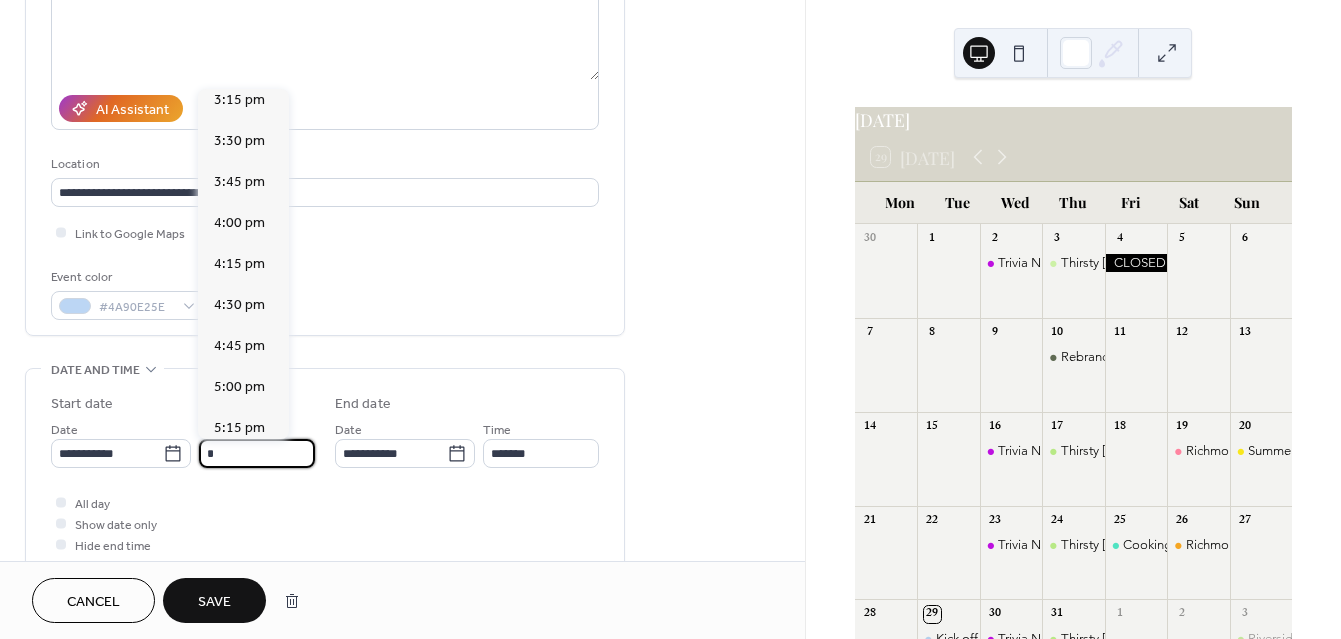 scroll, scrollTop: 2525, scrollLeft: 0, axis: vertical 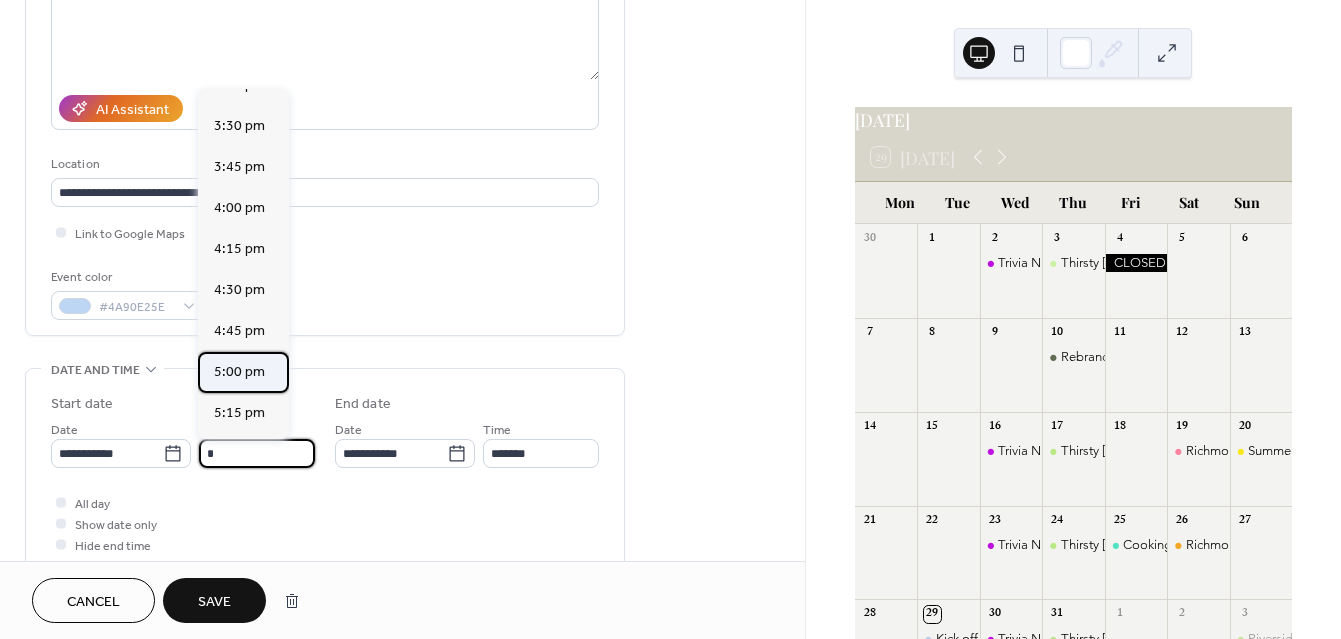 click on "5:00 pm" at bounding box center [239, 372] 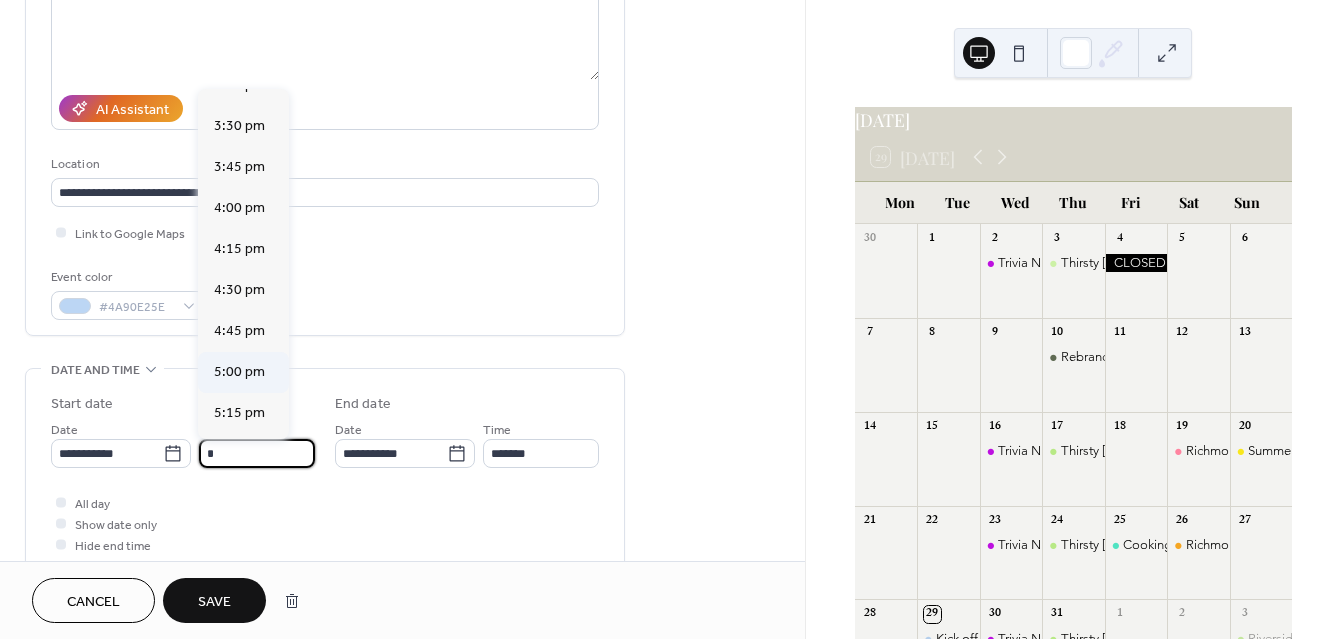 type on "*******" 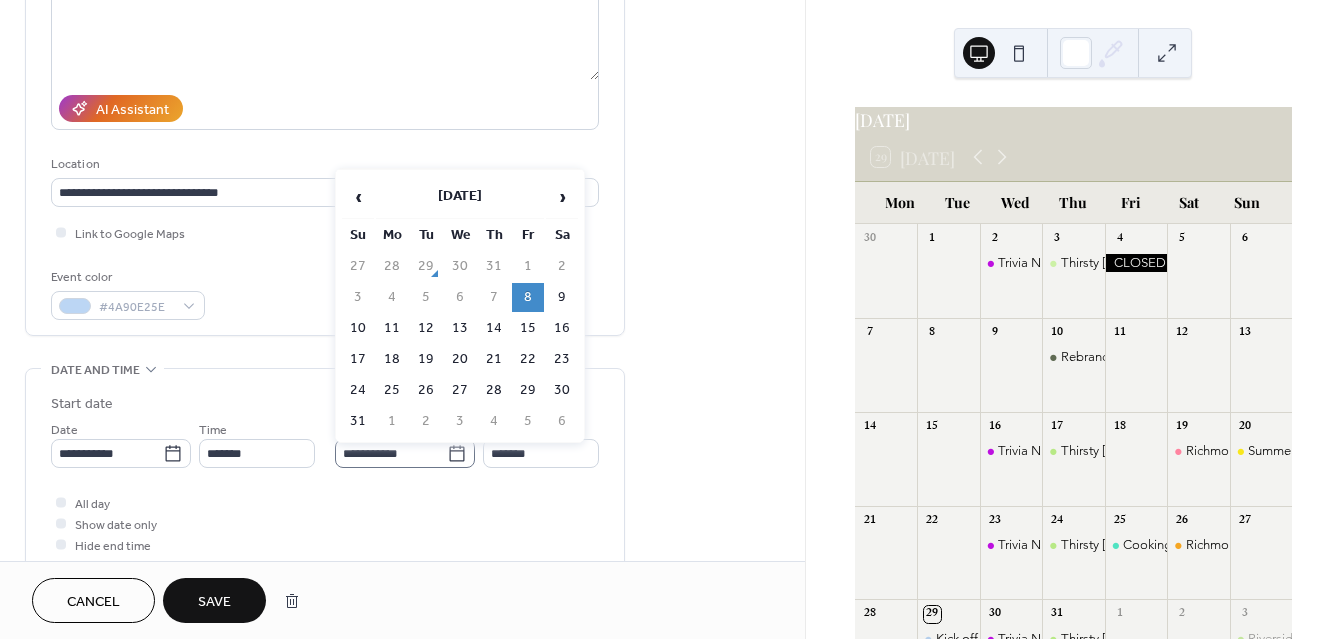 click 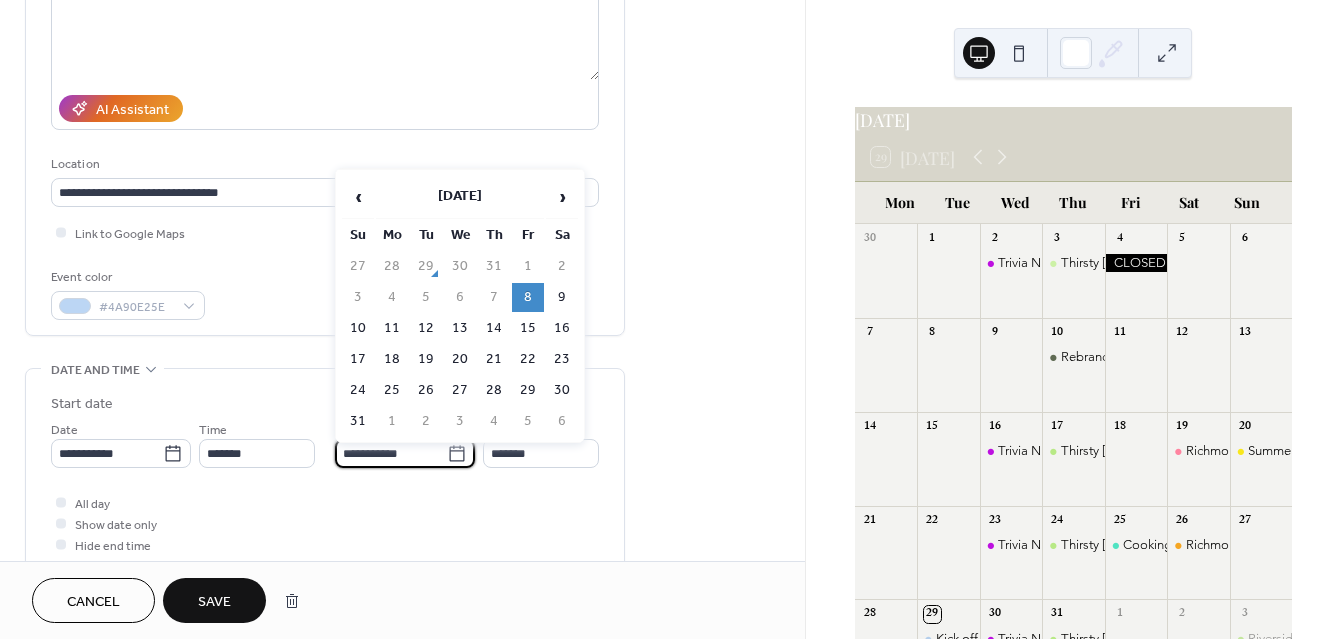 click on "8" at bounding box center (528, 297) 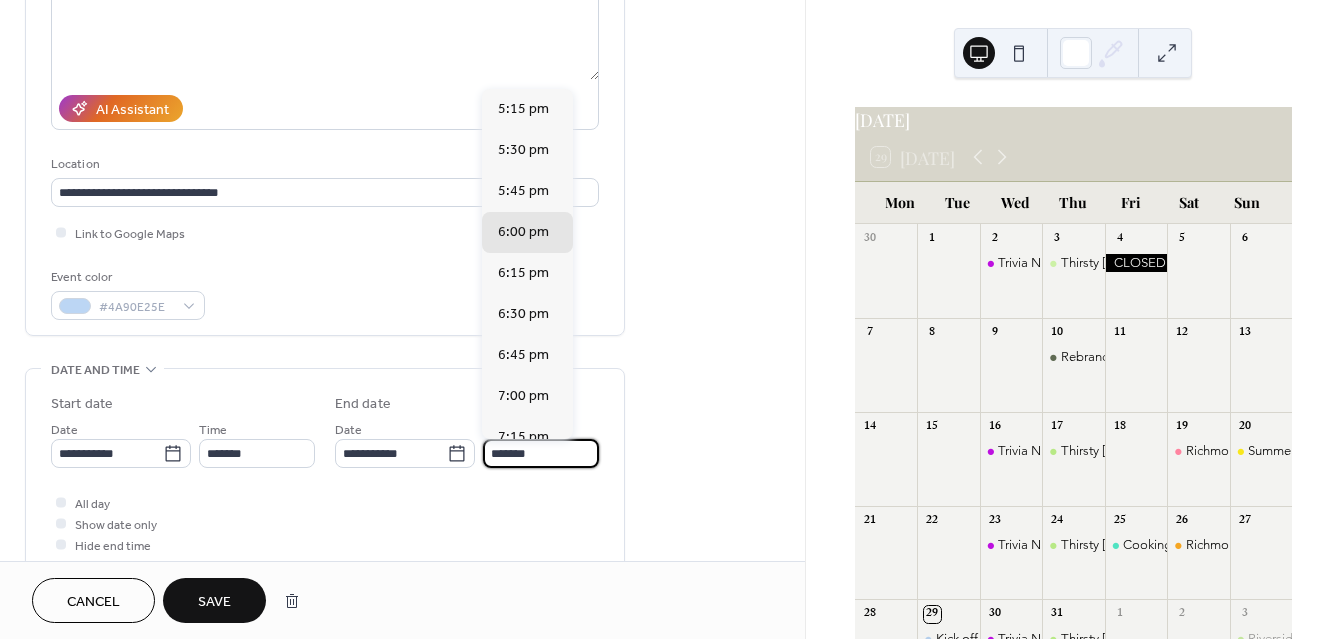 scroll, scrollTop: 1, scrollLeft: 0, axis: vertical 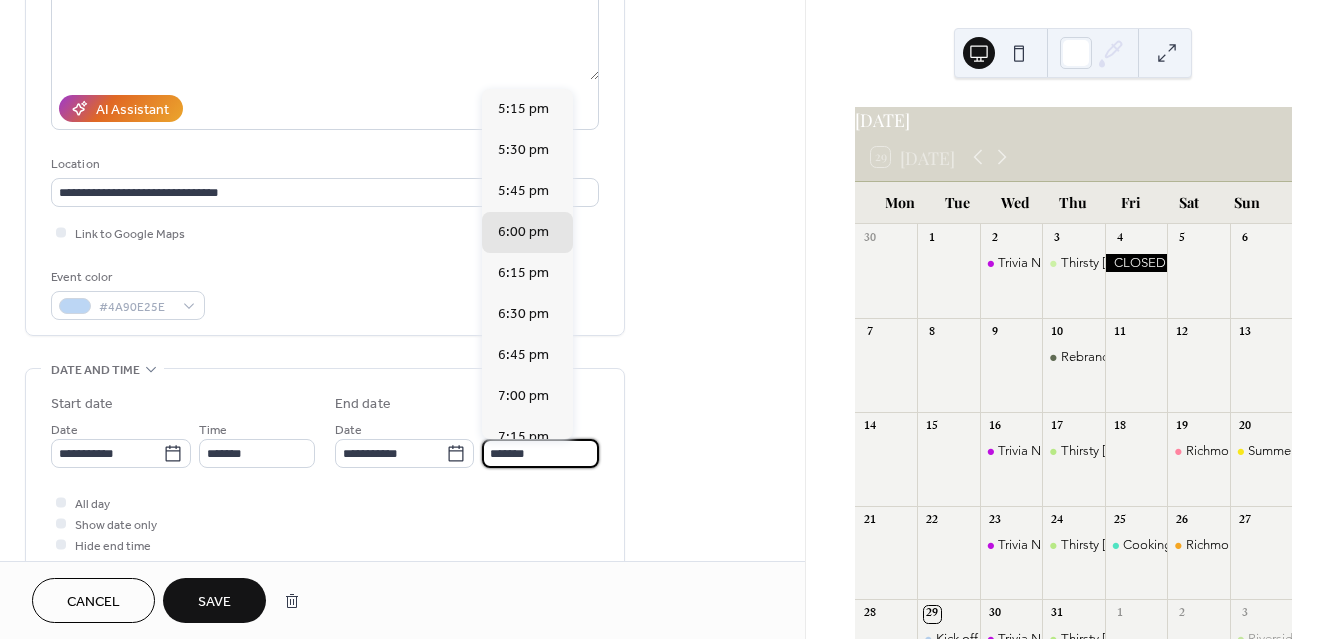 drag, startPoint x: 539, startPoint y: 455, endPoint x: 500, endPoint y: 457, distance: 39.051247 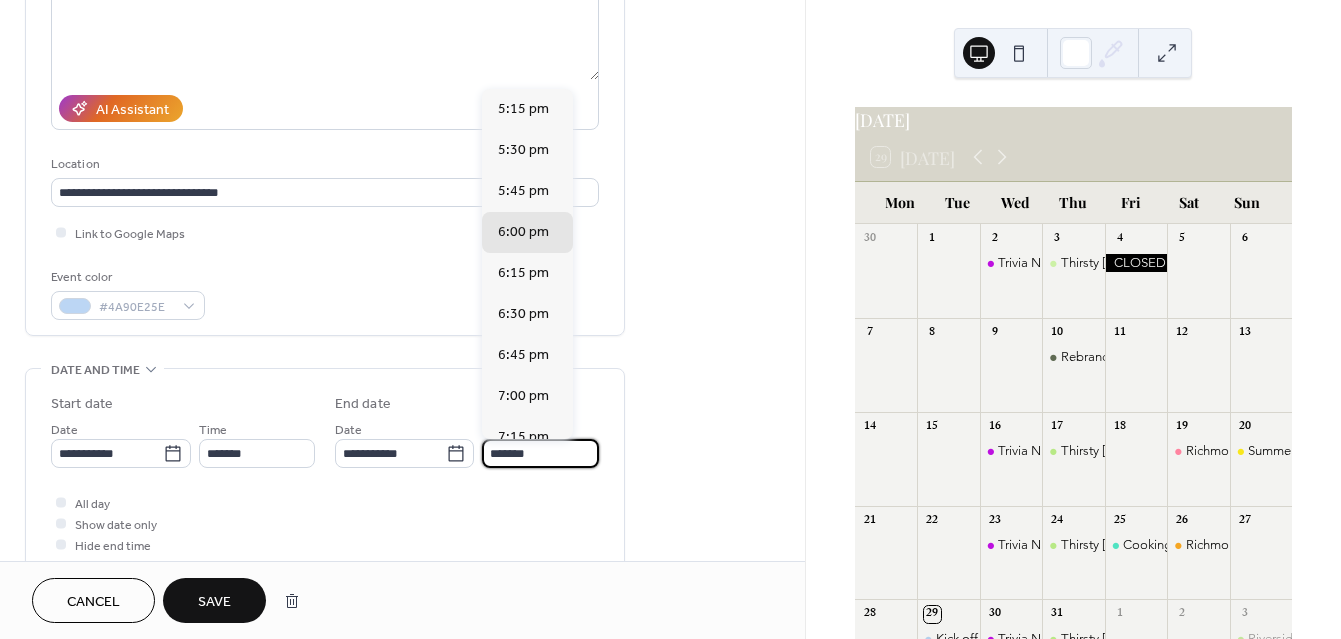 click on "*******" at bounding box center (540, 453) 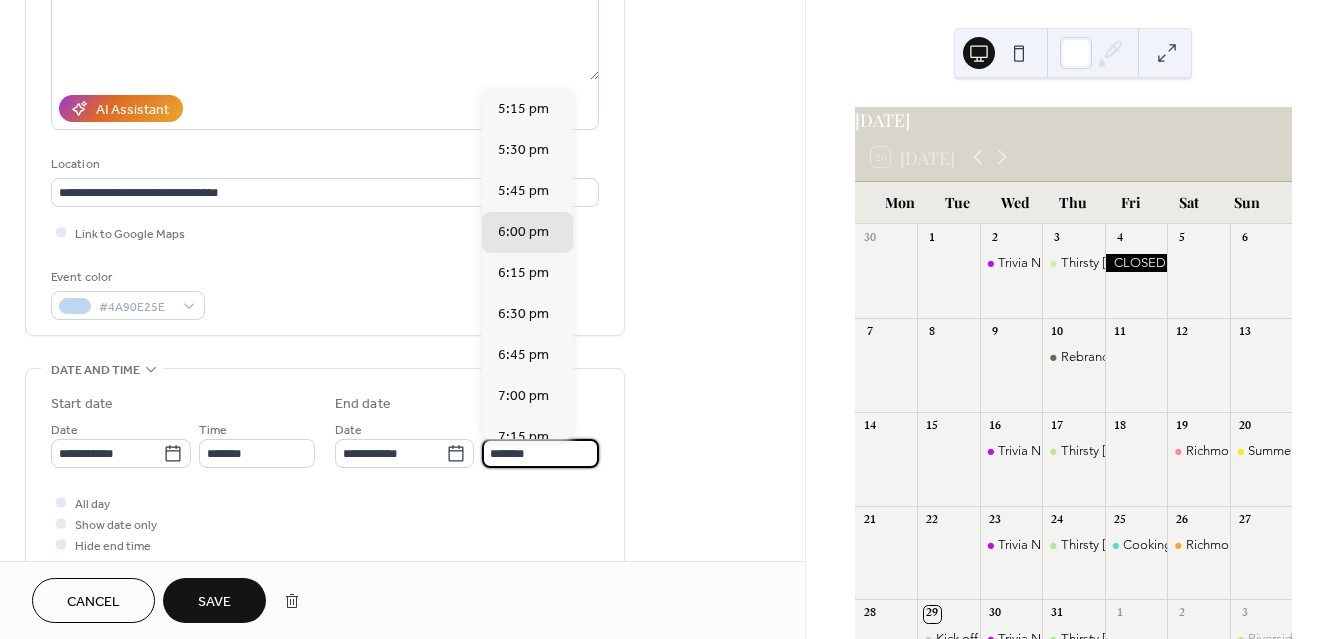 drag, startPoint x: 548, startPoint y: 461, endPoint x: 479, endPoint y: 457, distance: 69.115845 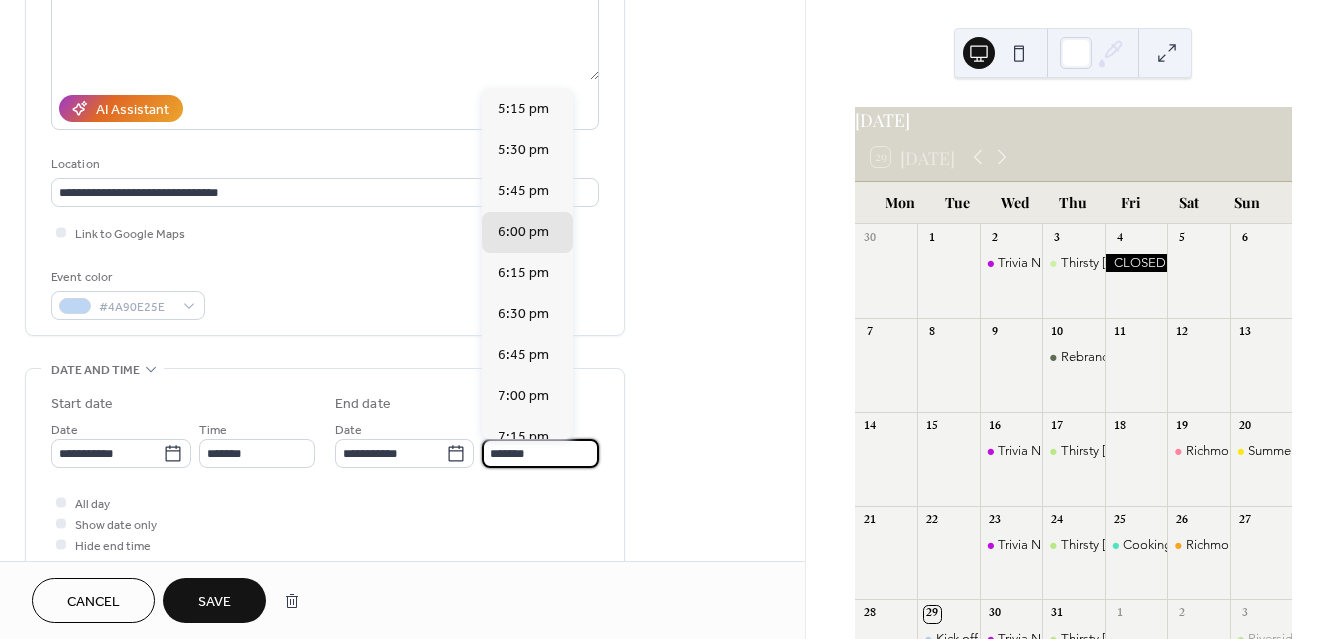 click on "**********" at bounding box center (467, 443) 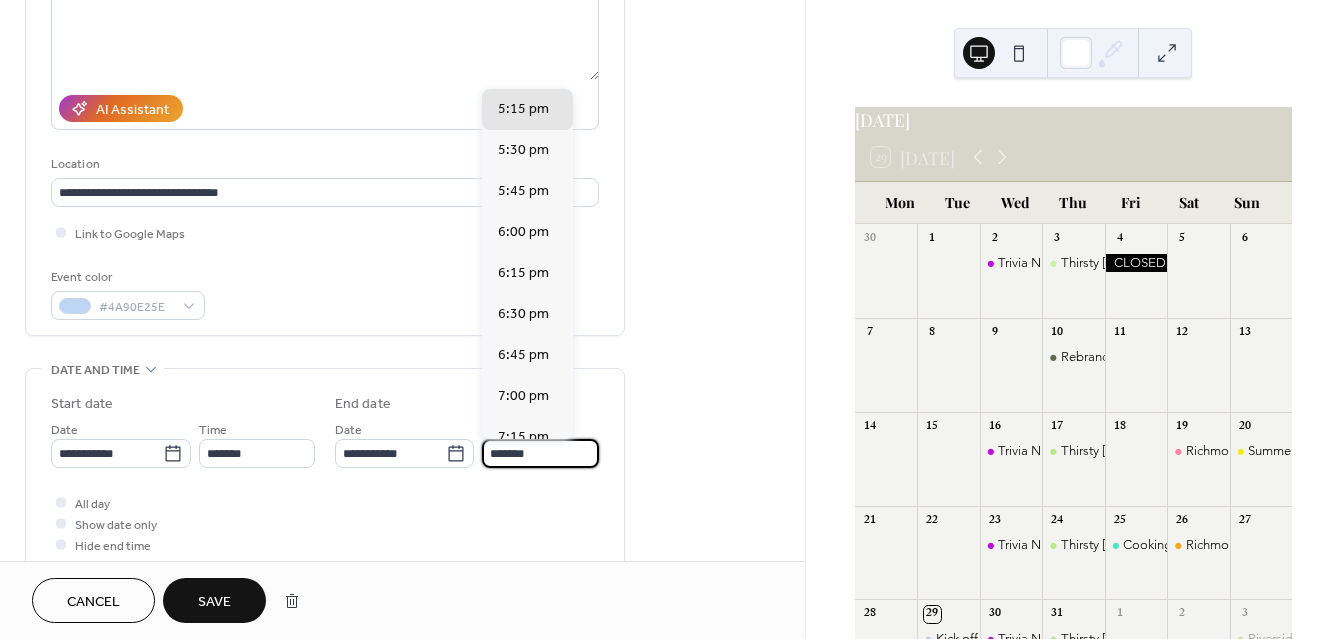 scroll, scrollTop: 0, scrollLeft: 0, axis: both 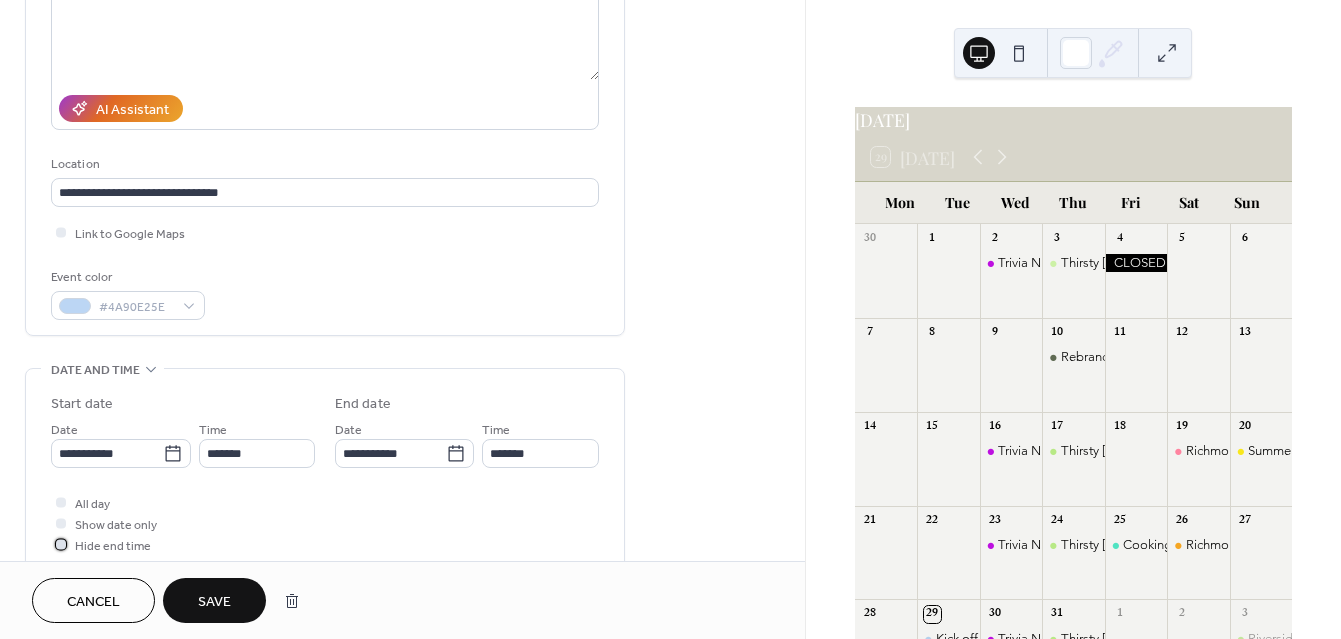 click at bounding box center (61, 544) 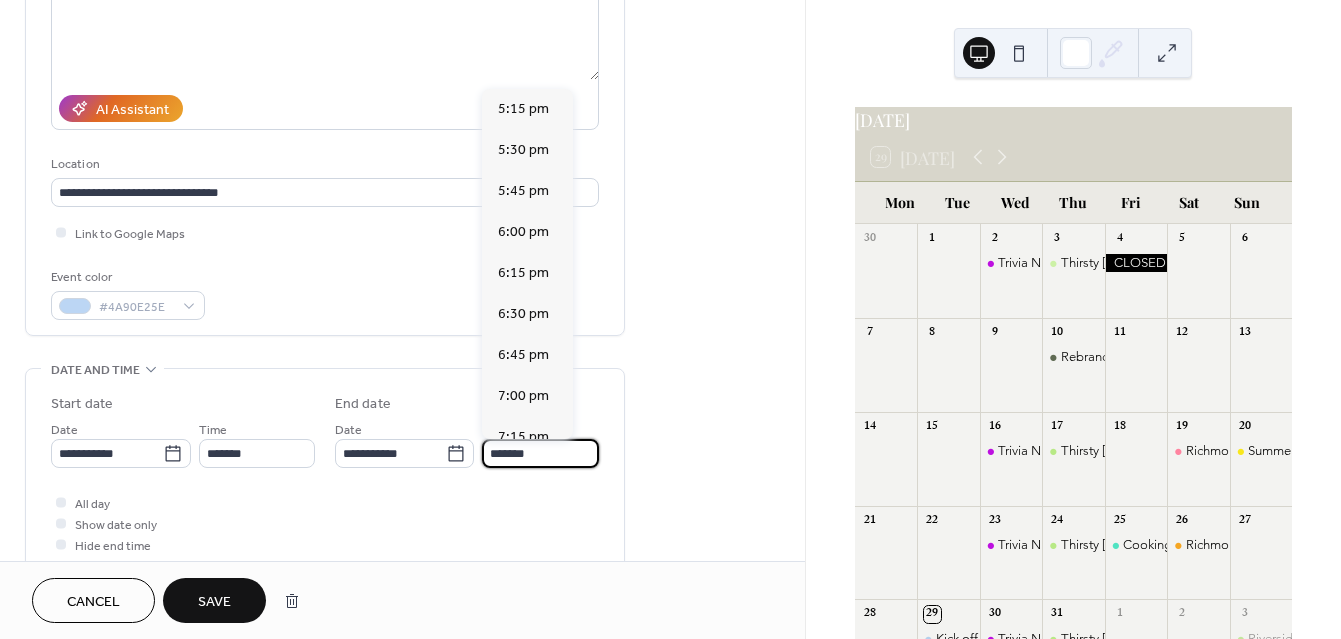 click on "*******" at bounding box center (540, 453) 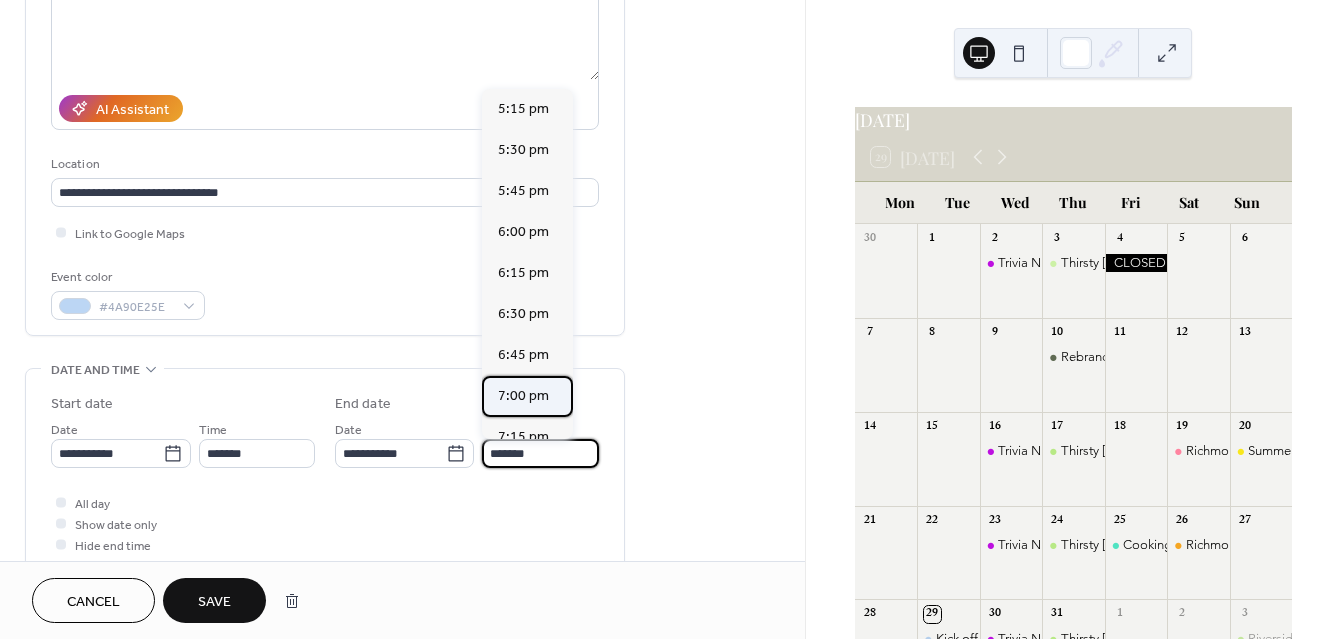 click on "7:00 pm" at bounding box center [523, 396] 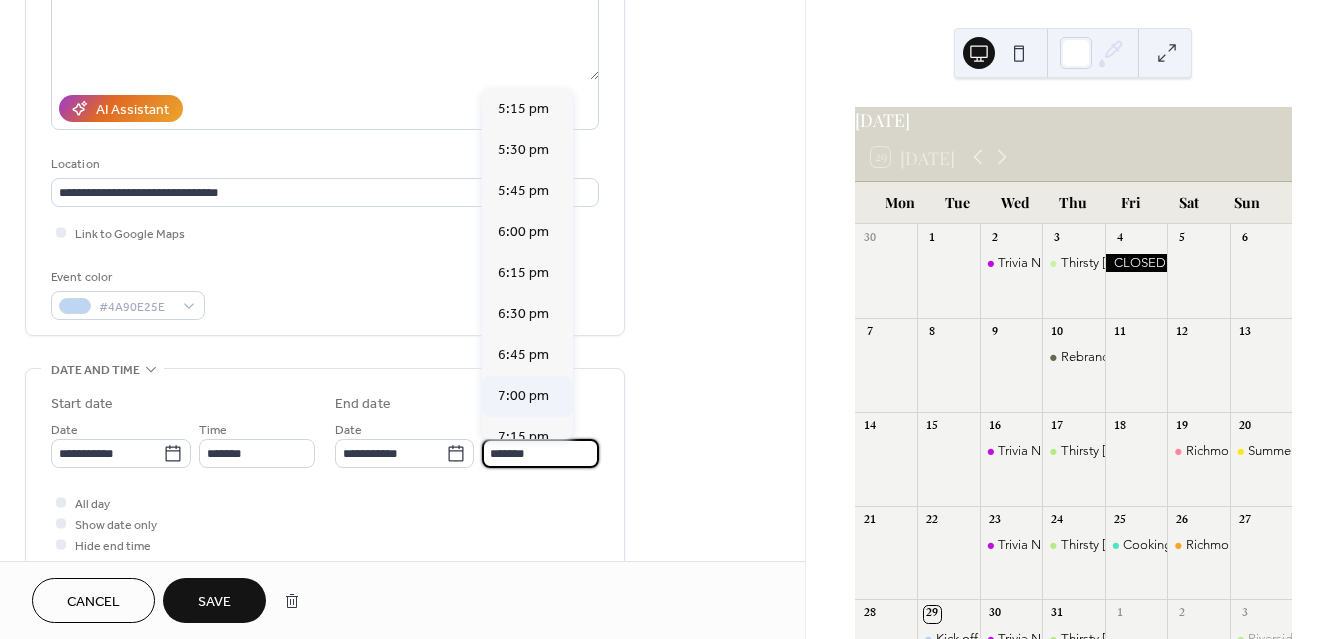 type on "*******" 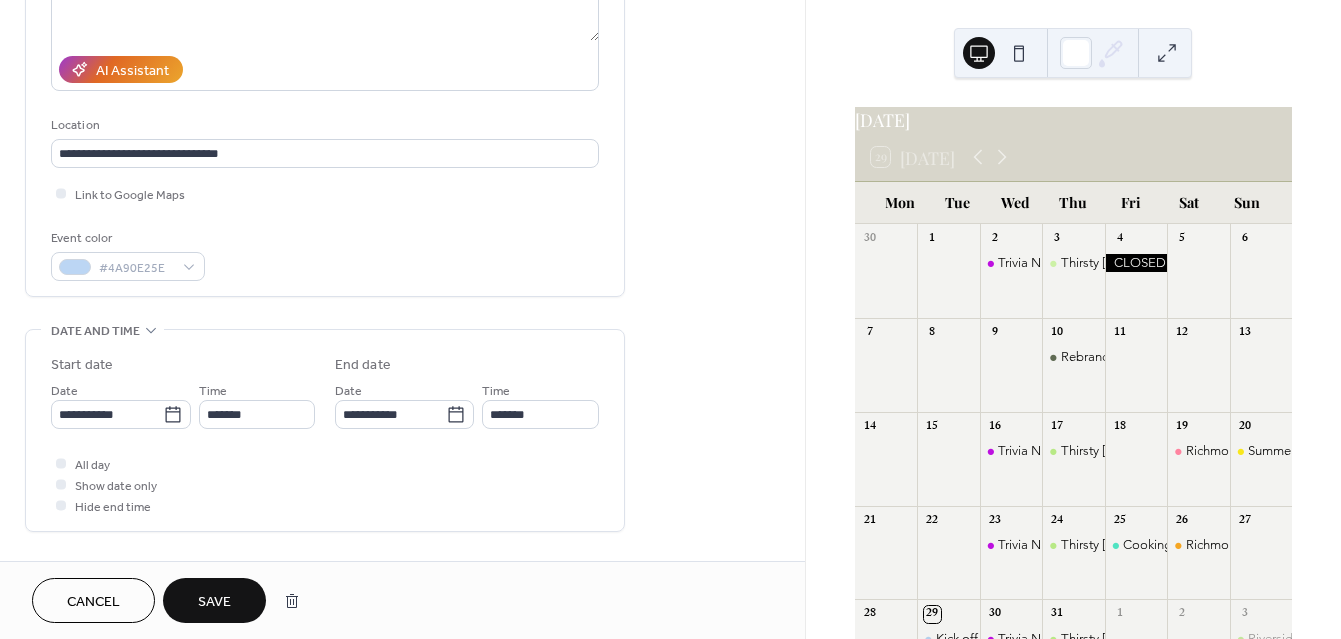 scroll, scrollTop: 324, scrollLeft: 0, axis: vertical 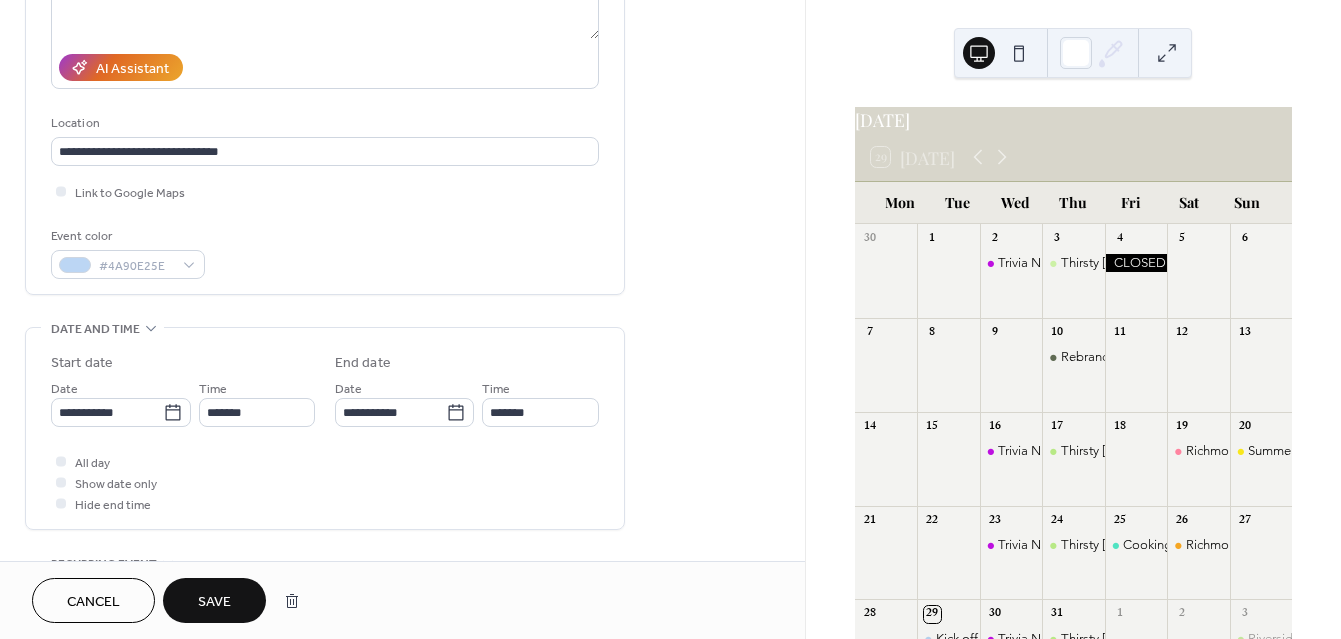 click on "Save" at bounding box center [214, 602] 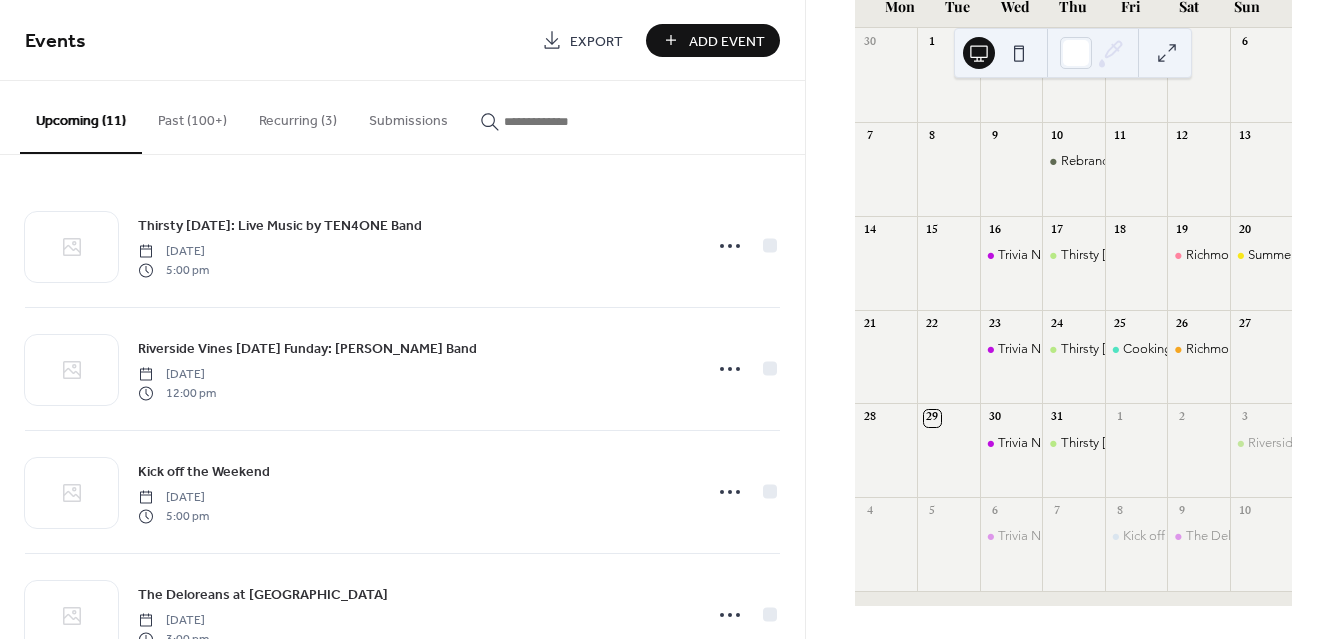 scroll, scrollTop: 199, scrollLeft: 0, axis: vertical 